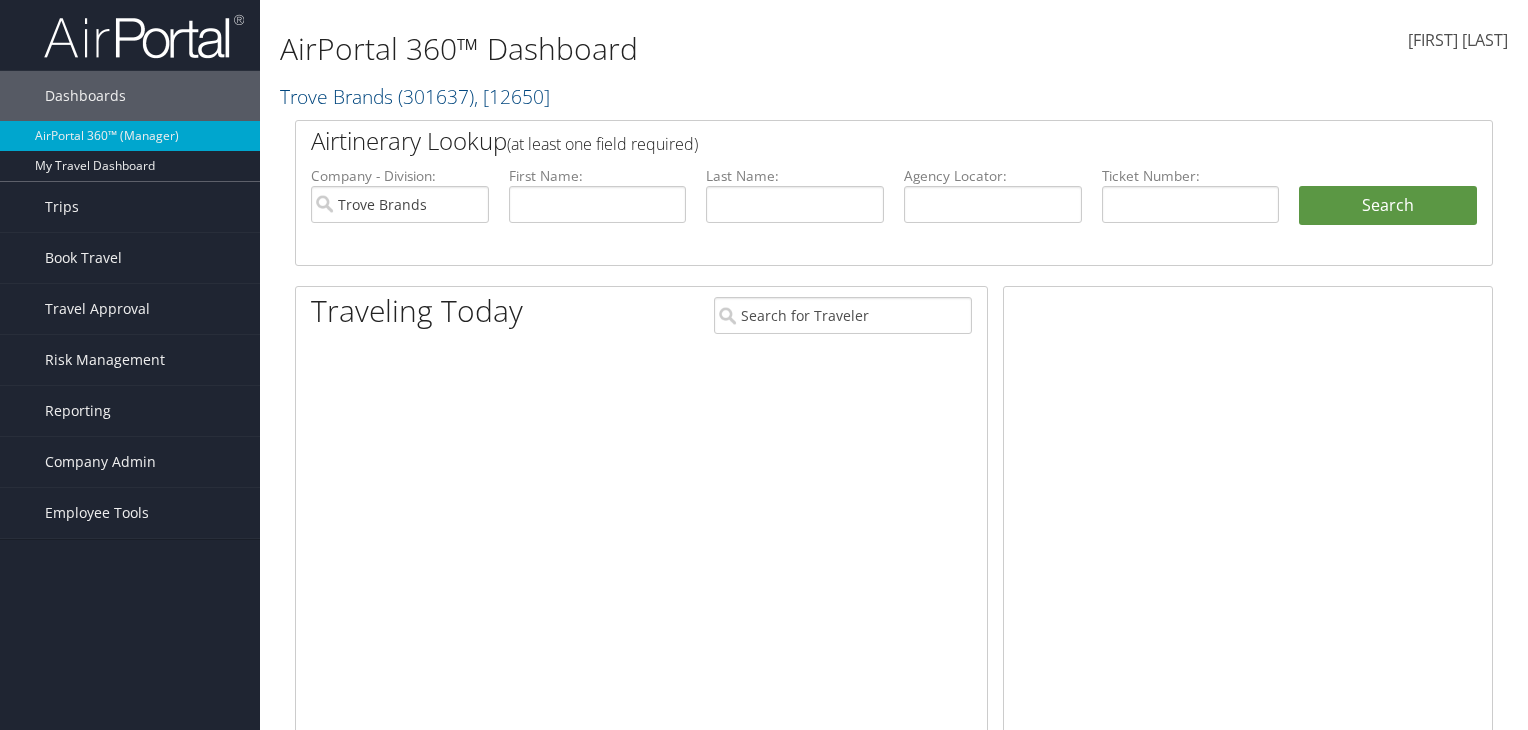 scroll, scrollTop: 0, scrollLeft: 0, axis: both 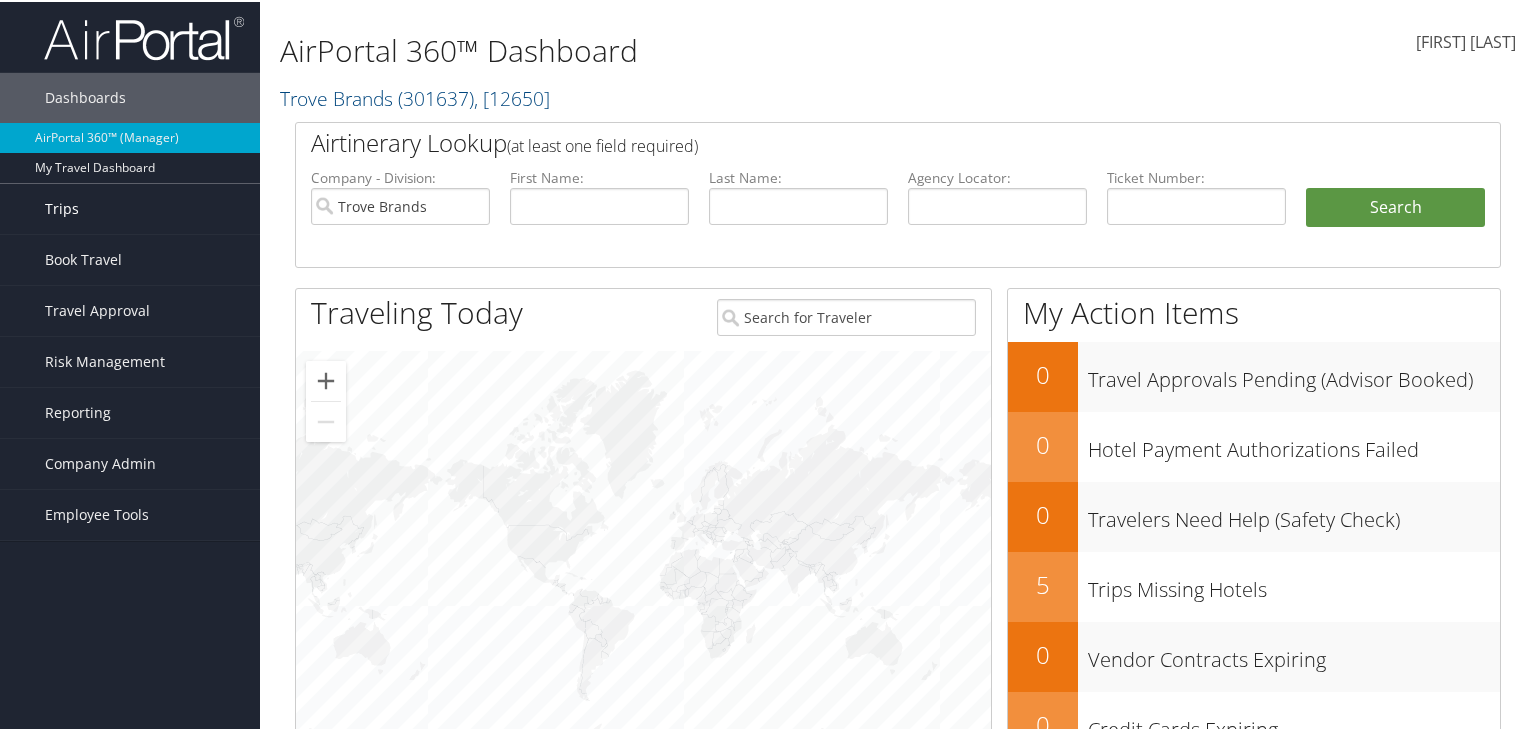 click on "Trips" at bounding box center [62, 207] 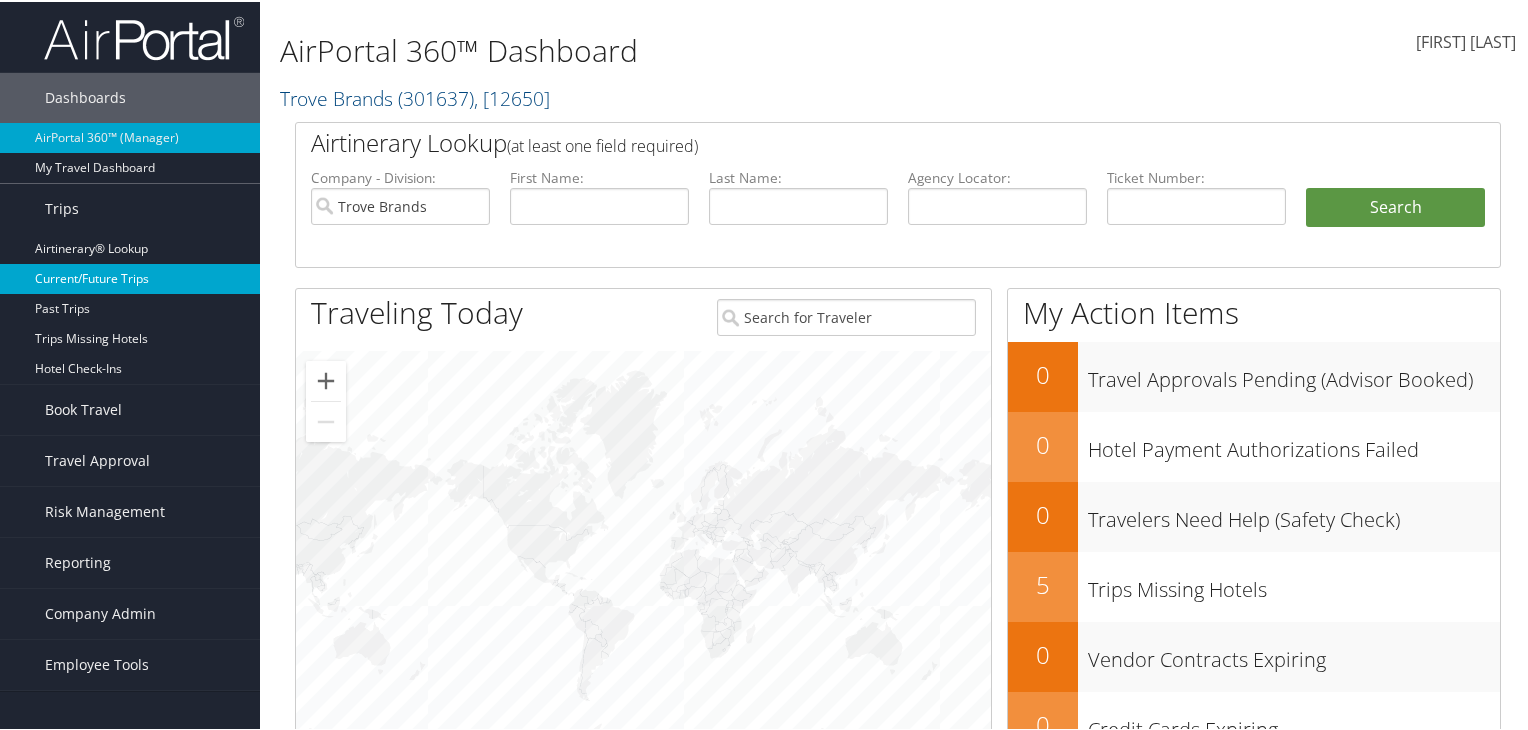 click on "Current/Future Trips" at bounding box center (130, 277) 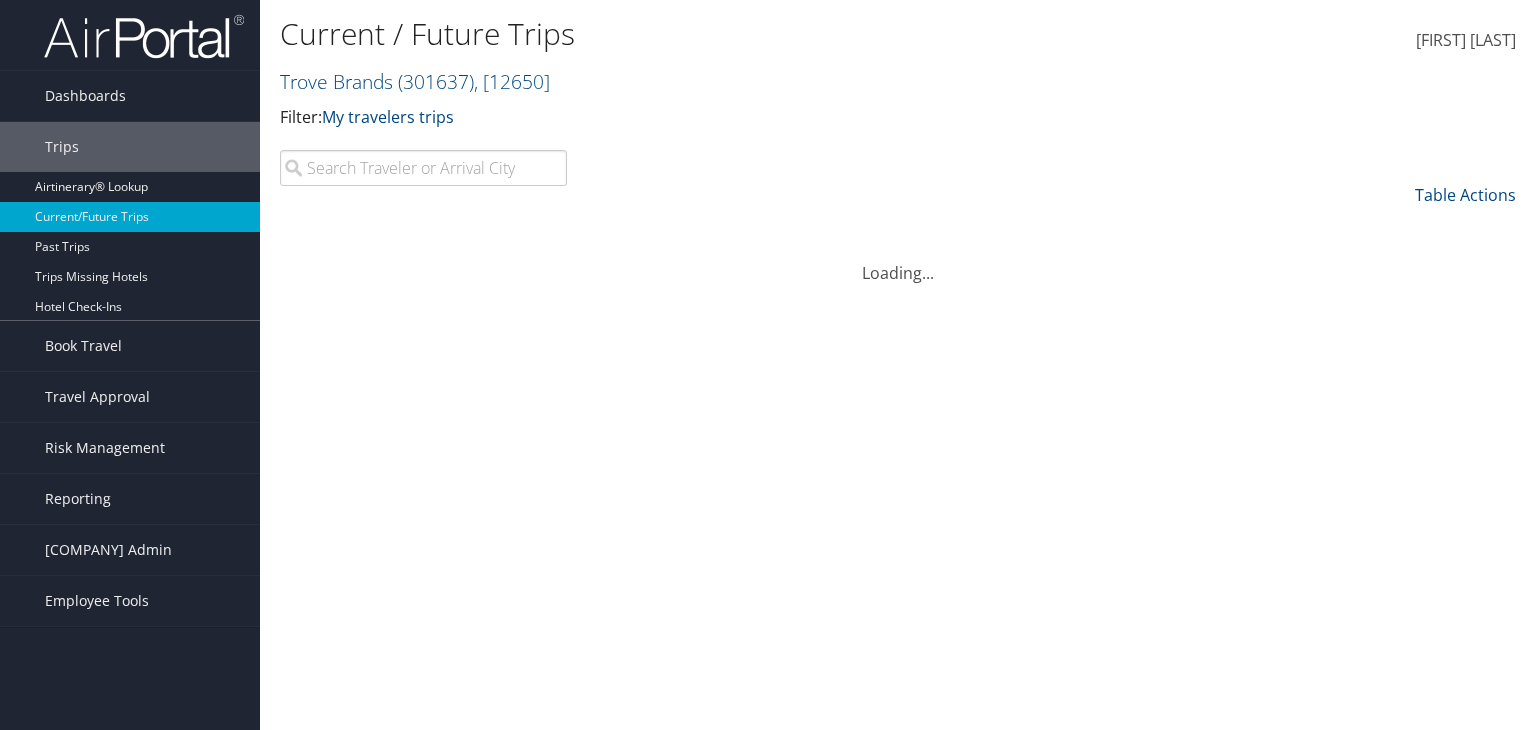 scroll, scrollTop: 0, scrollLeft: 0, axis: both 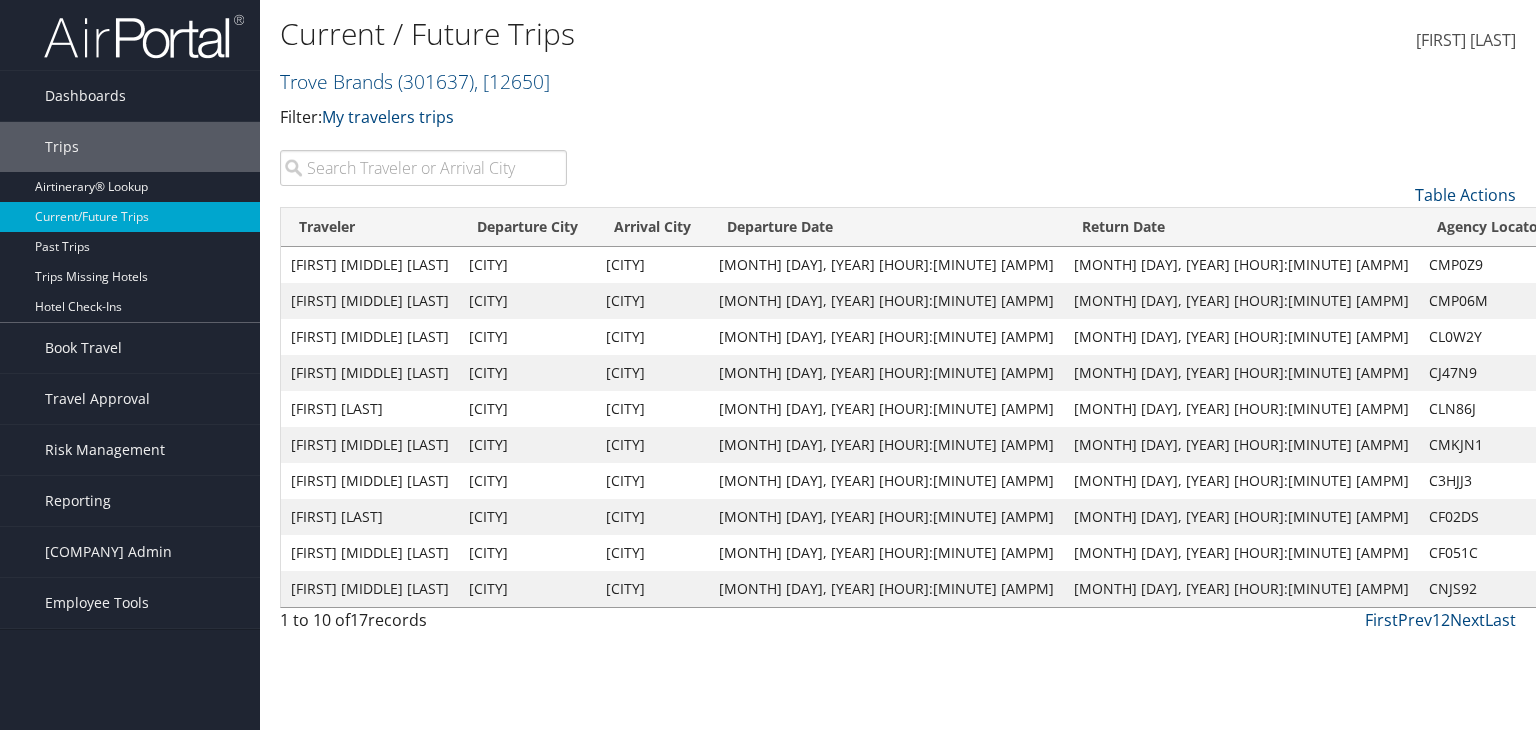click on "View" at bounding box center (1587, 300) 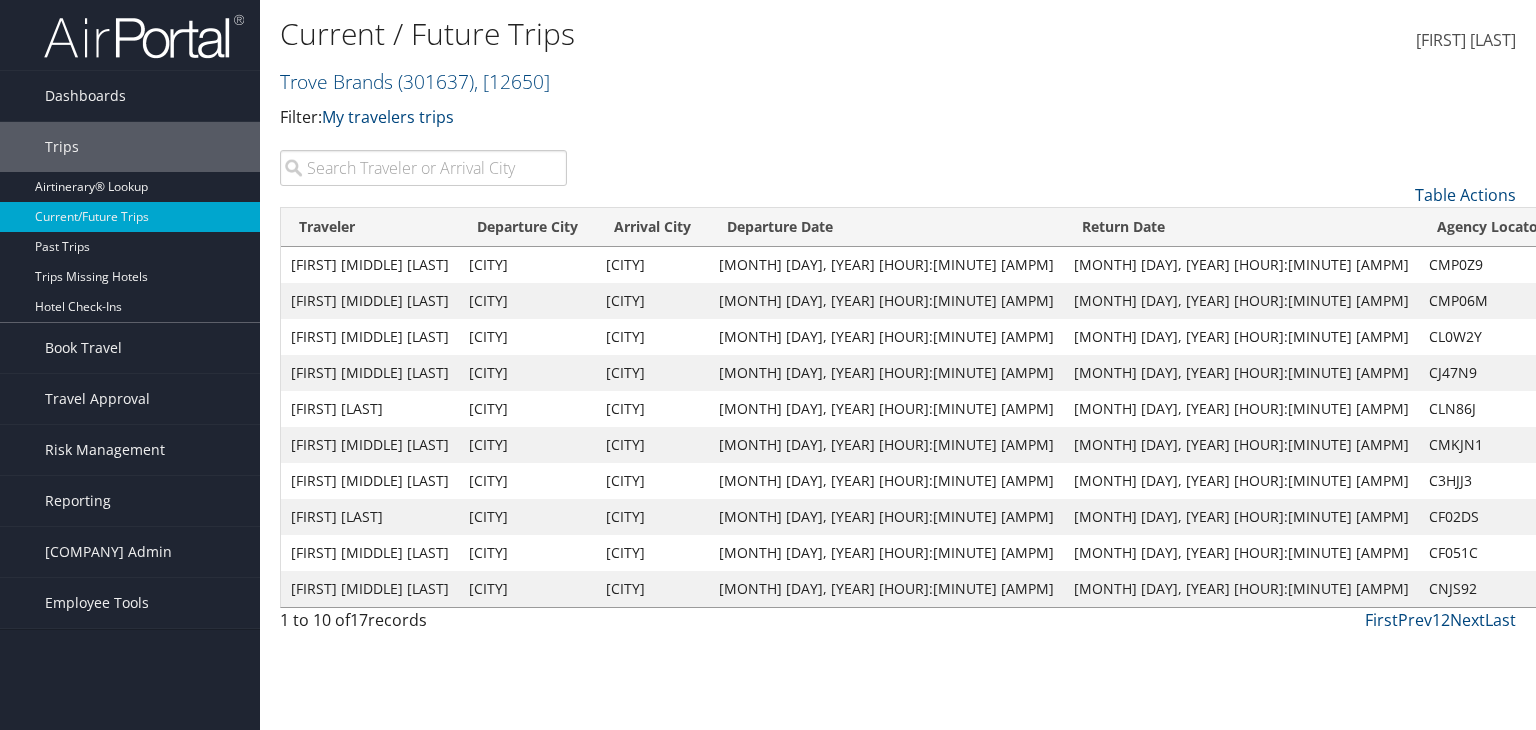 click on "View" at bounding box center (1587, 408) 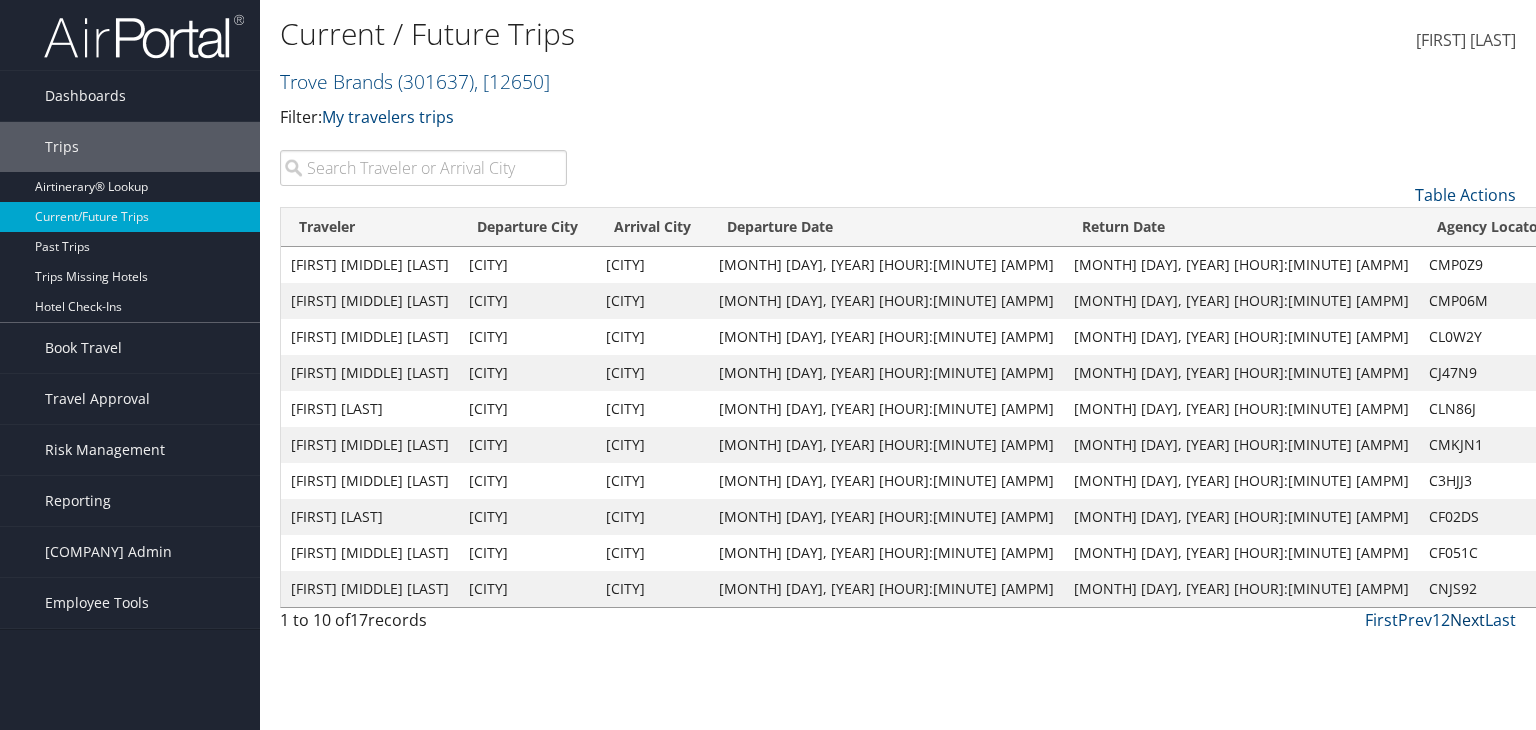 click on "Next" at bounding box center (1467, 620) 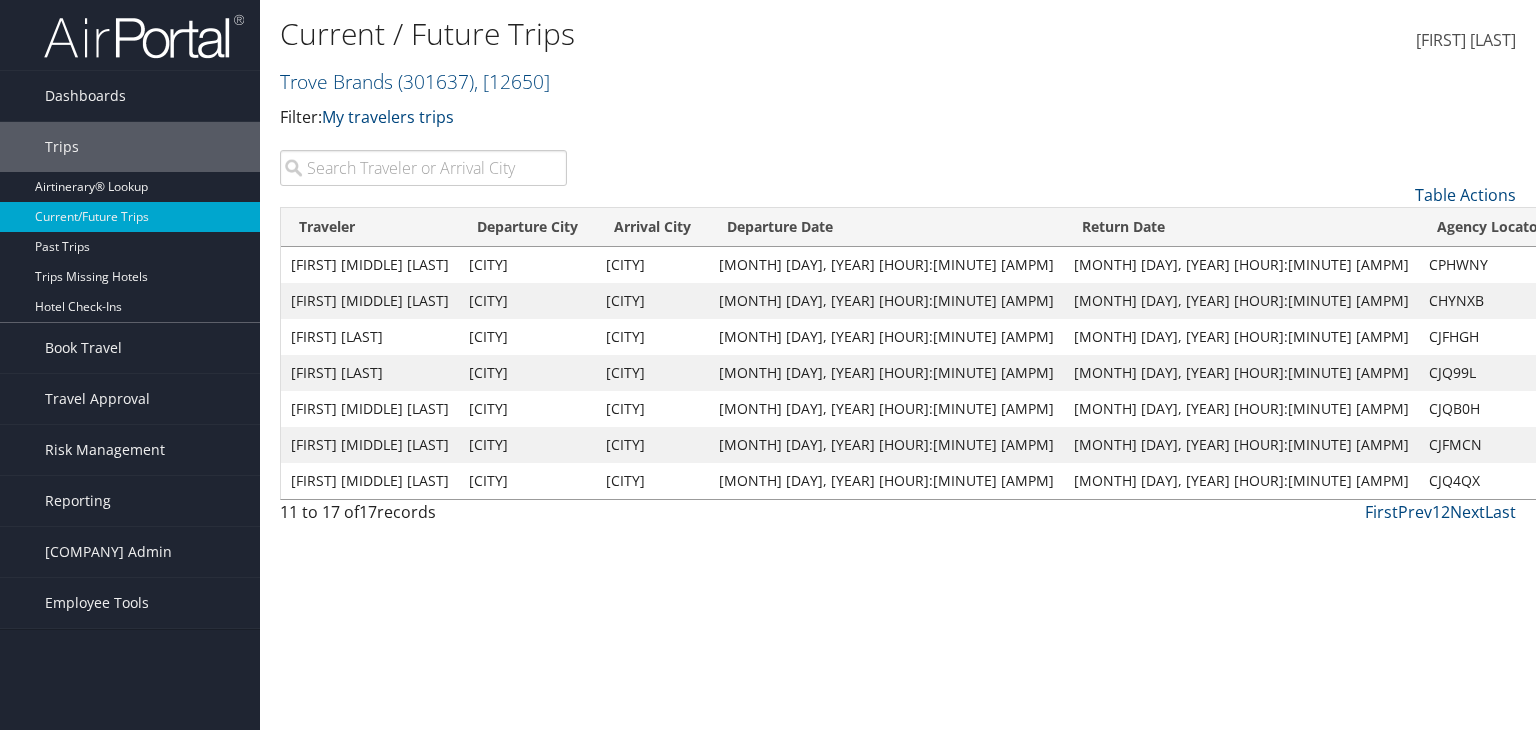 click on "View" at bounding box center [1587, 264] 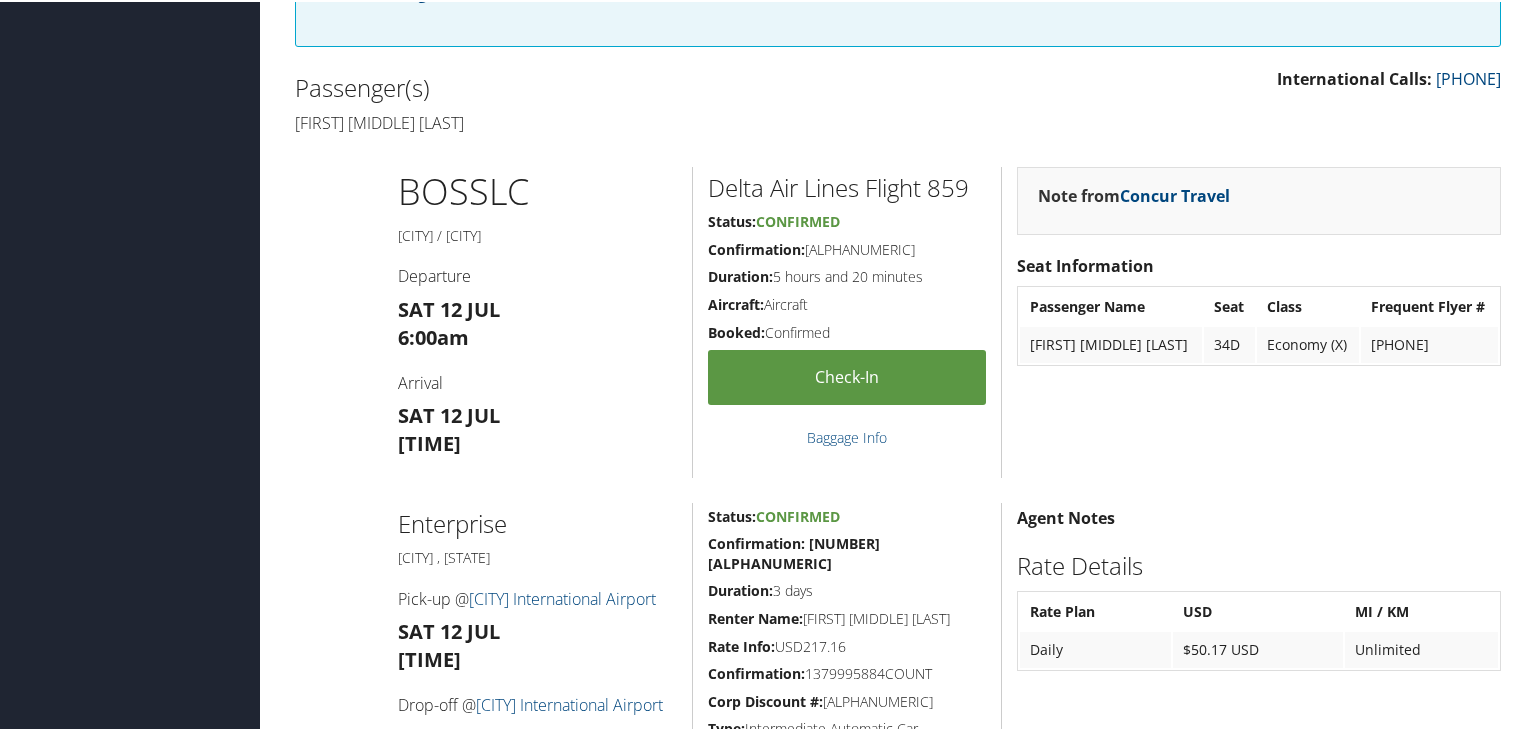 scroll, scrollTop: 0, scrollLeft: 0, axis: both 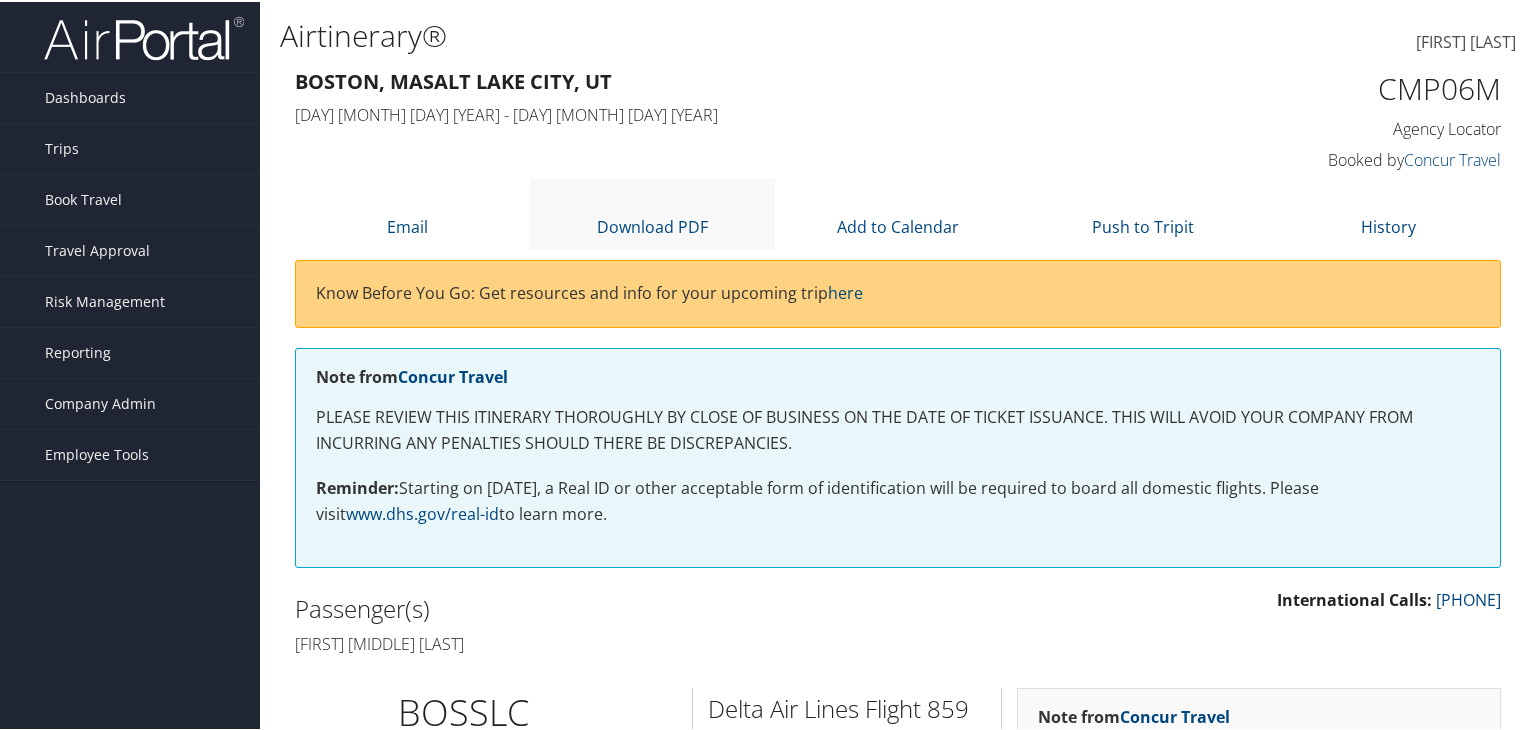click on "Download PDF" at bounding box center [652, 212] 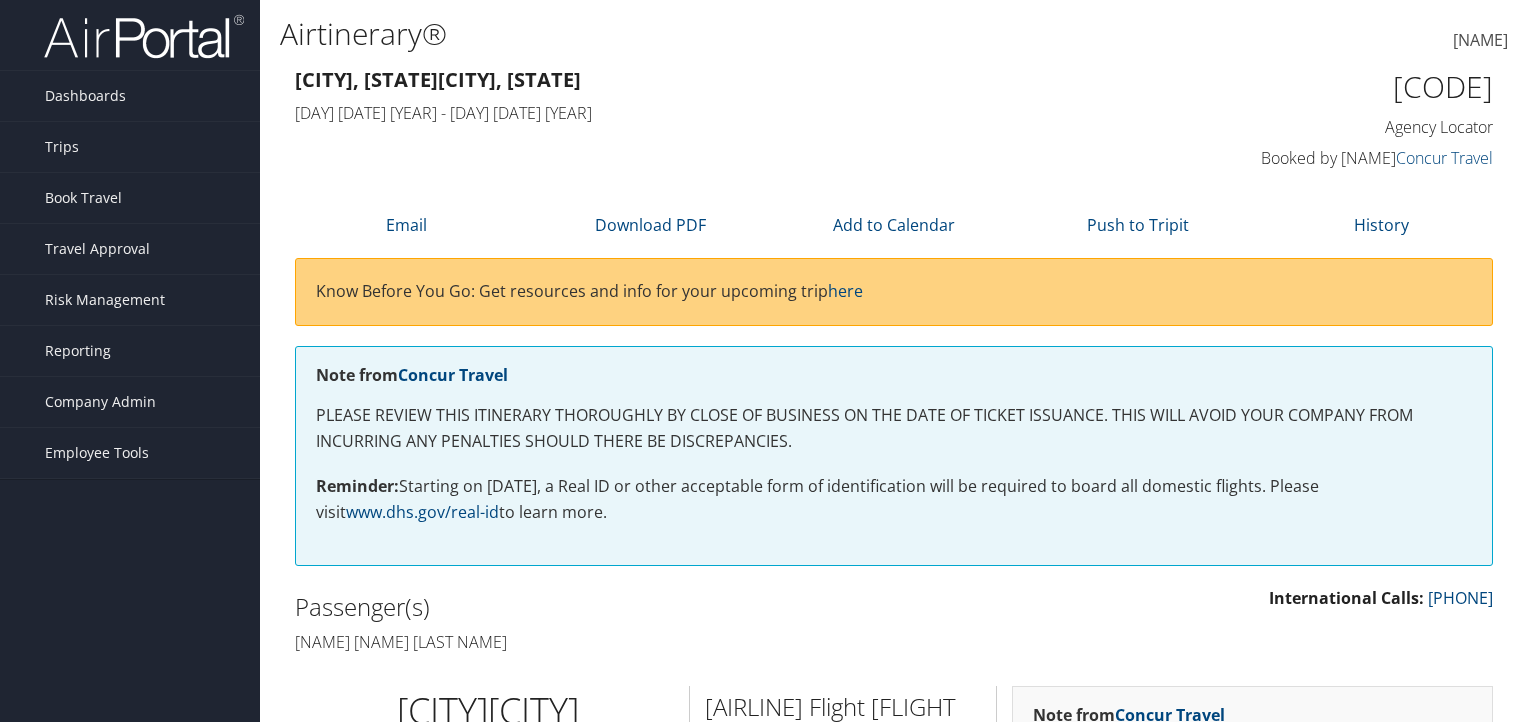 scroll, scrollTop: 0, scrollLeft: 0, axis: both 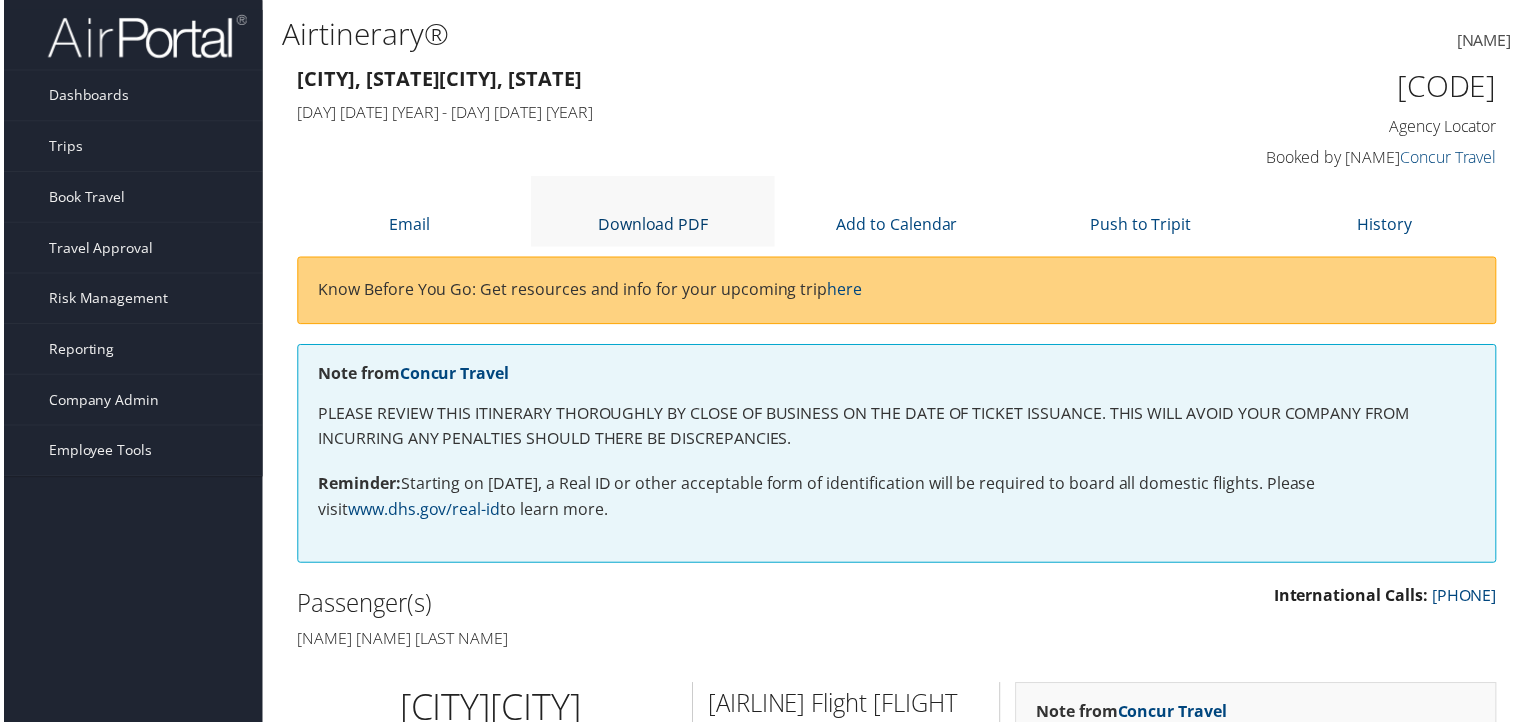 click on "Download PDF" at bounding box center (652, 225) 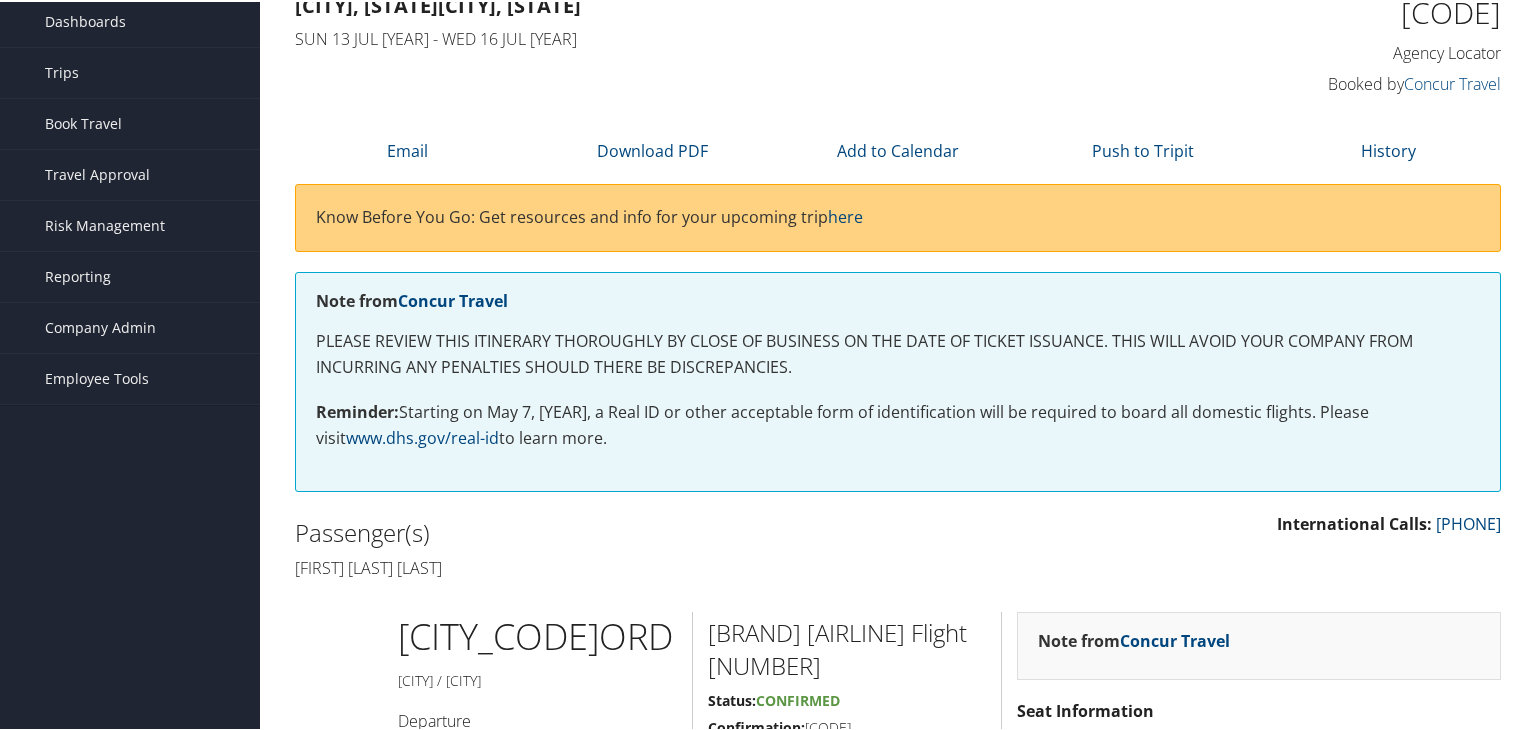 scroll, scrollTop: 0, scrollLeft: 0, axis: both 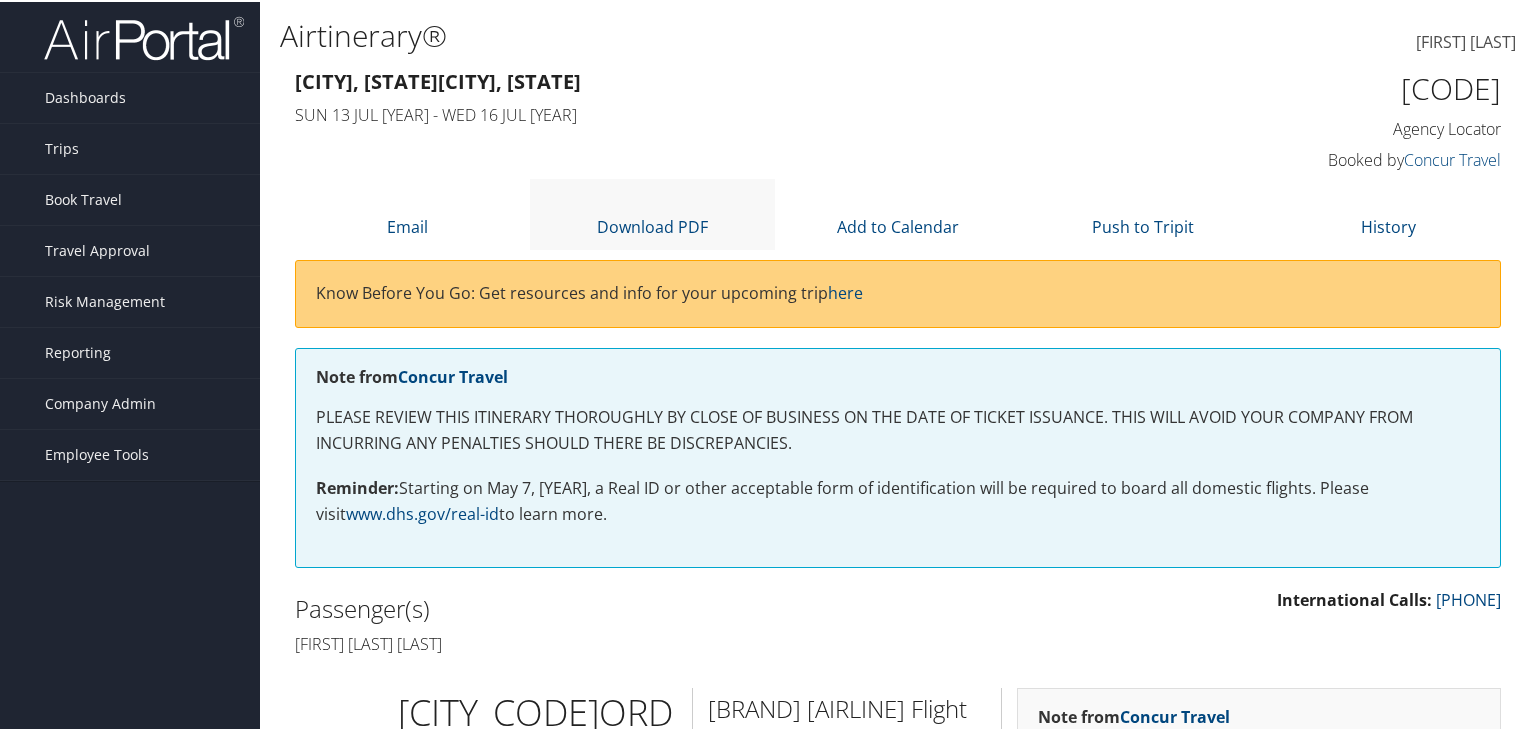 click on "Download PDF" at bounding box center [652, 212] 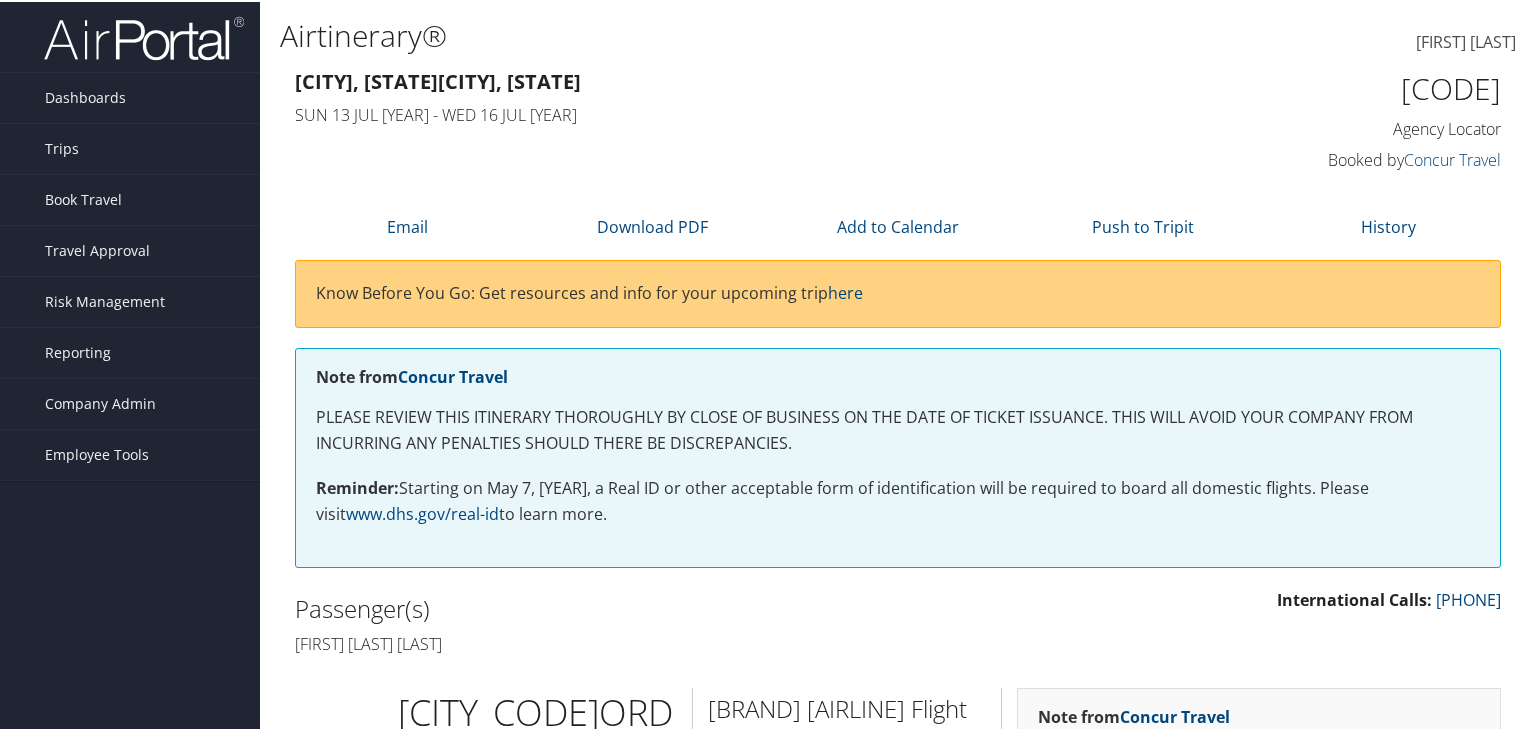 click on "Sarah Collins
Sarah Collins
My Settings
Travel Agency Contacts
View Travel Profile
Give Feedback
Sign Out" at bounding box center [1280, 48] 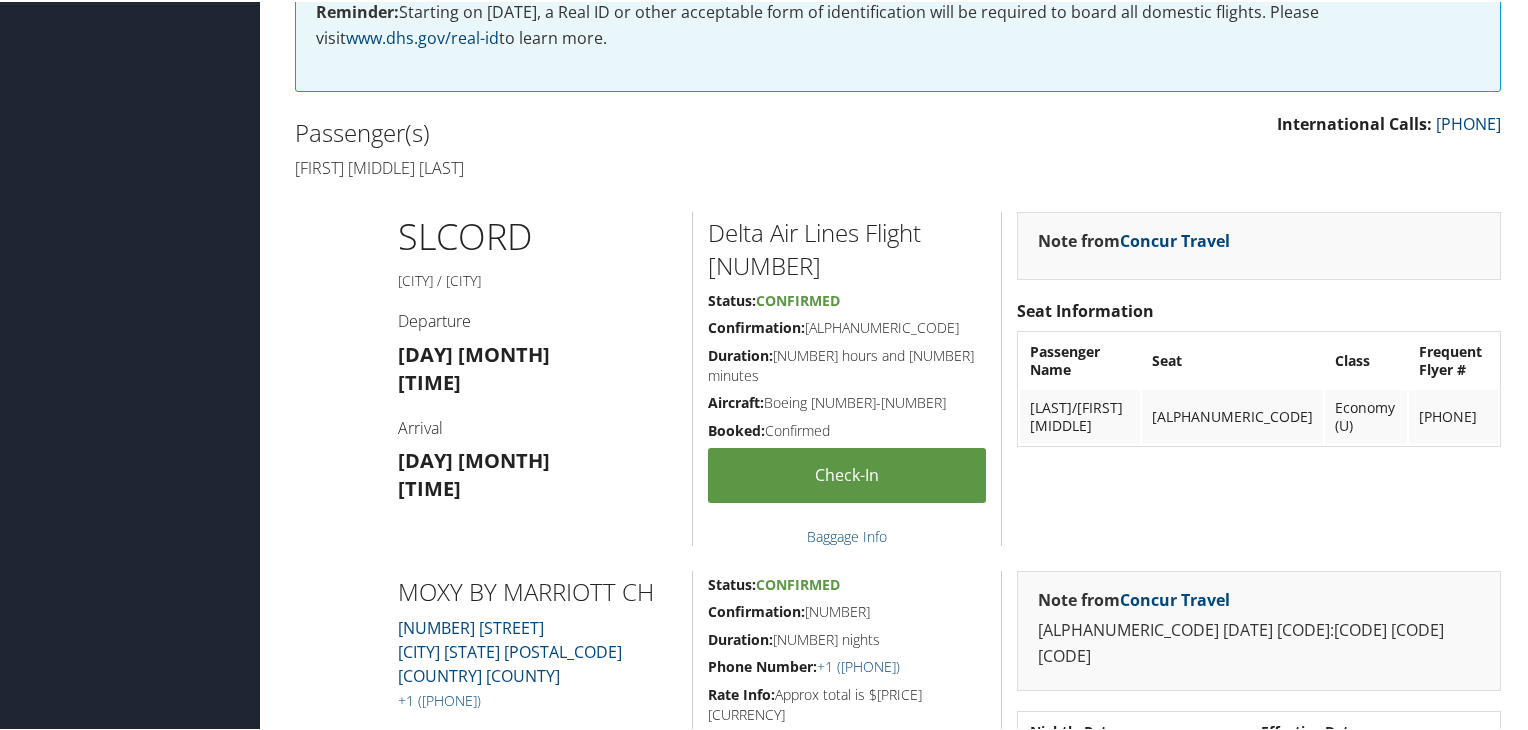 scroll, scrollTop: 0, scrollLeft: 0, axis: both 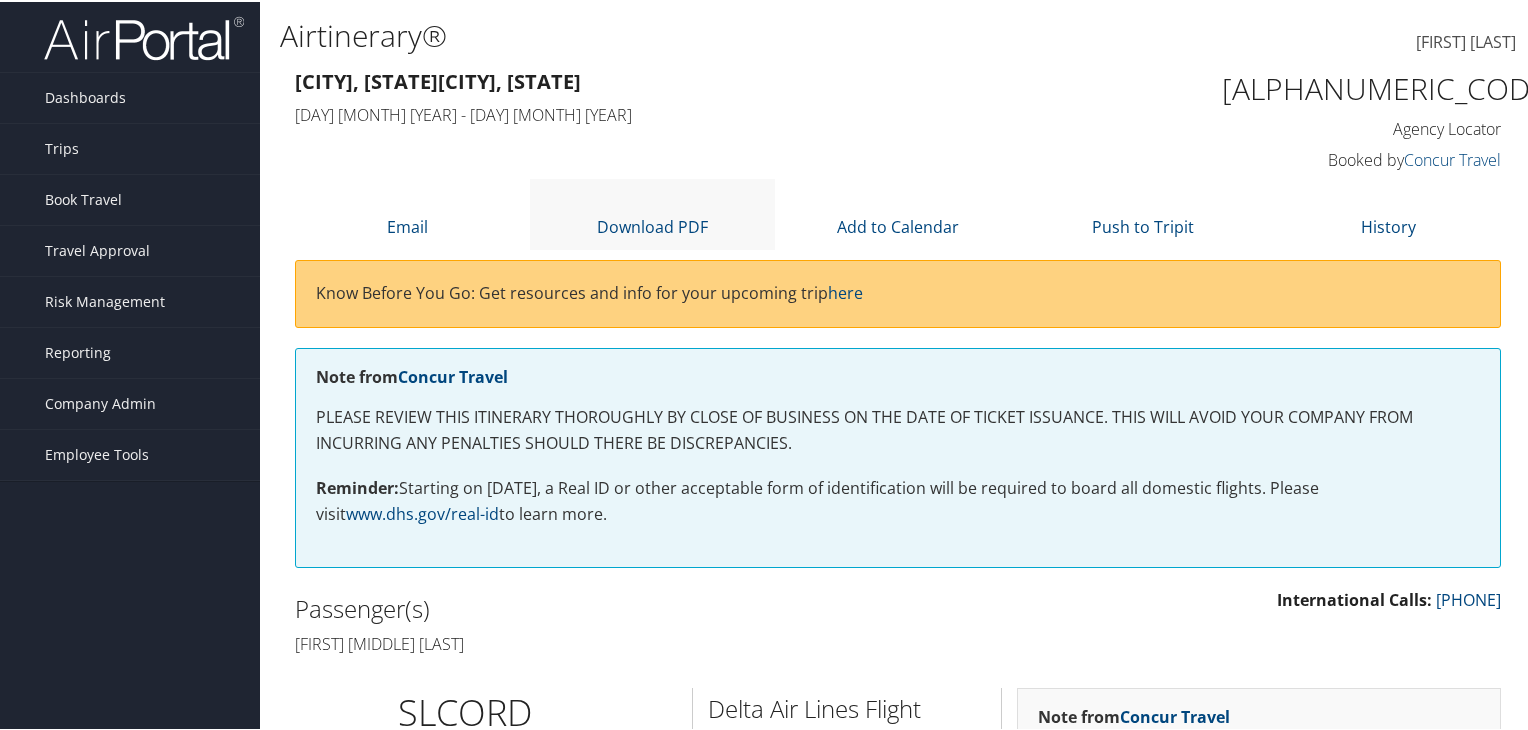 click on "Download PDF" at bounding box center (652, 212) 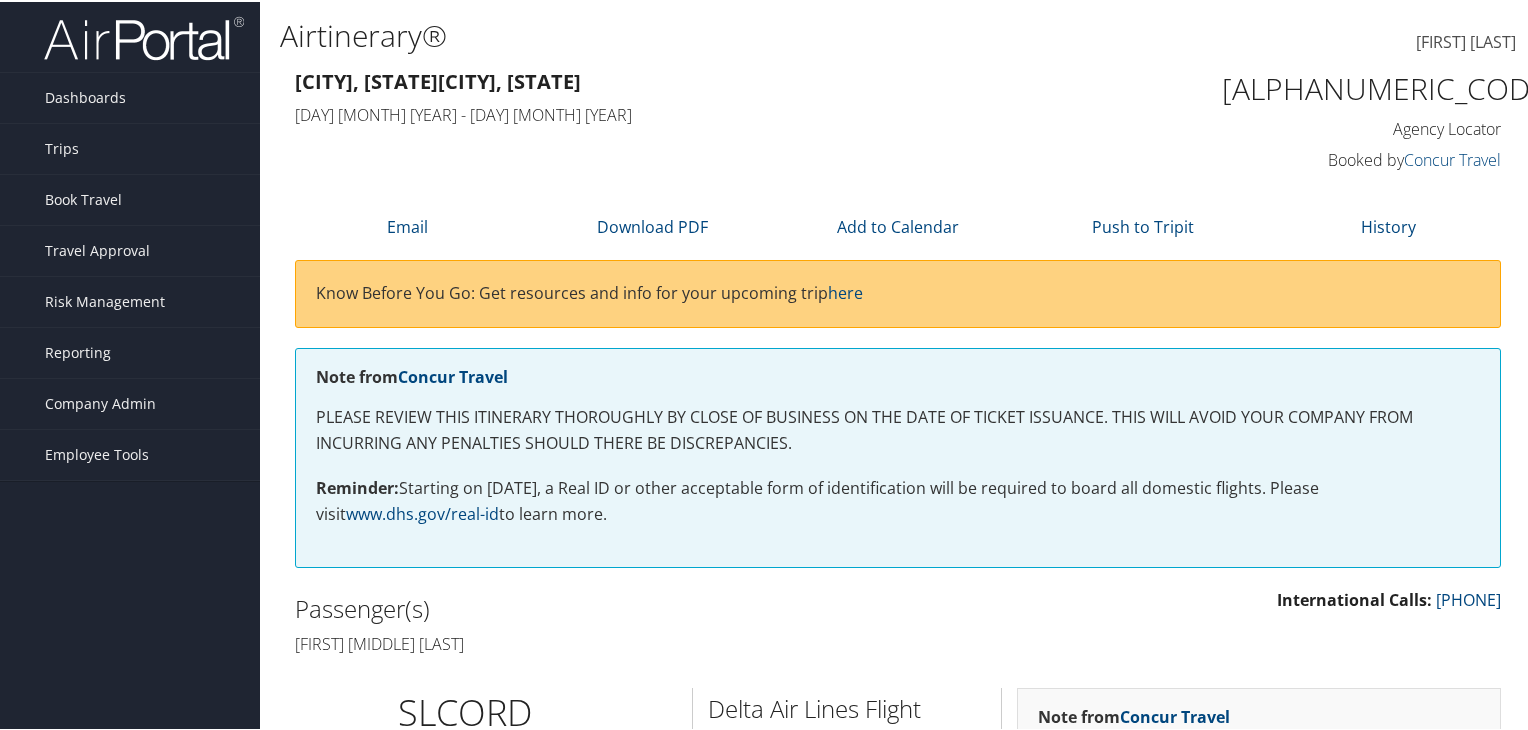 click on "[FIRST] [LAST]
[FIRST] [LAST]
My Settings
Travel Agency Contacts
View Travel Profile
Give Feedback
Sign Out" at bounding box center [1280, 48] 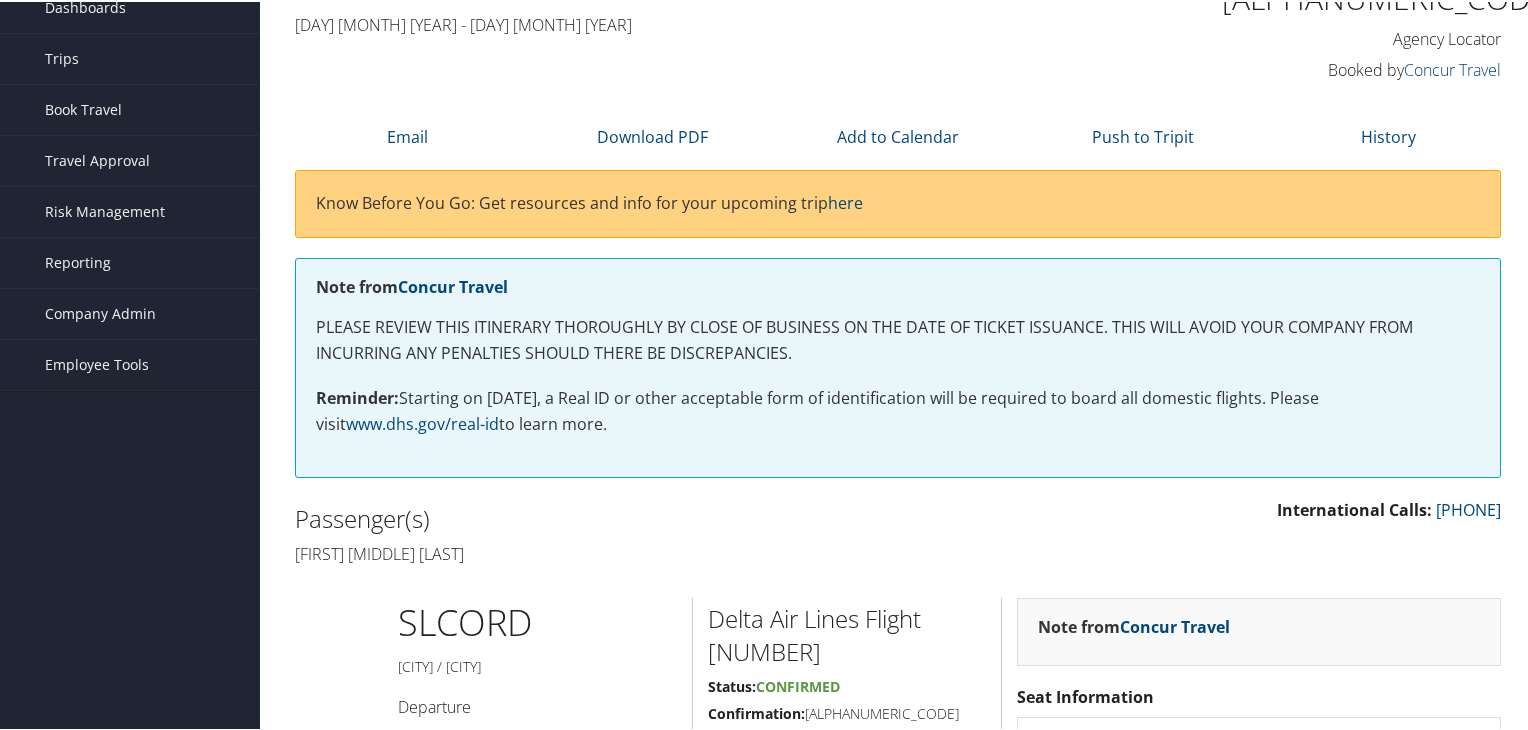scroll, scrollTop: 0, scrollLeft: 0, axis: both 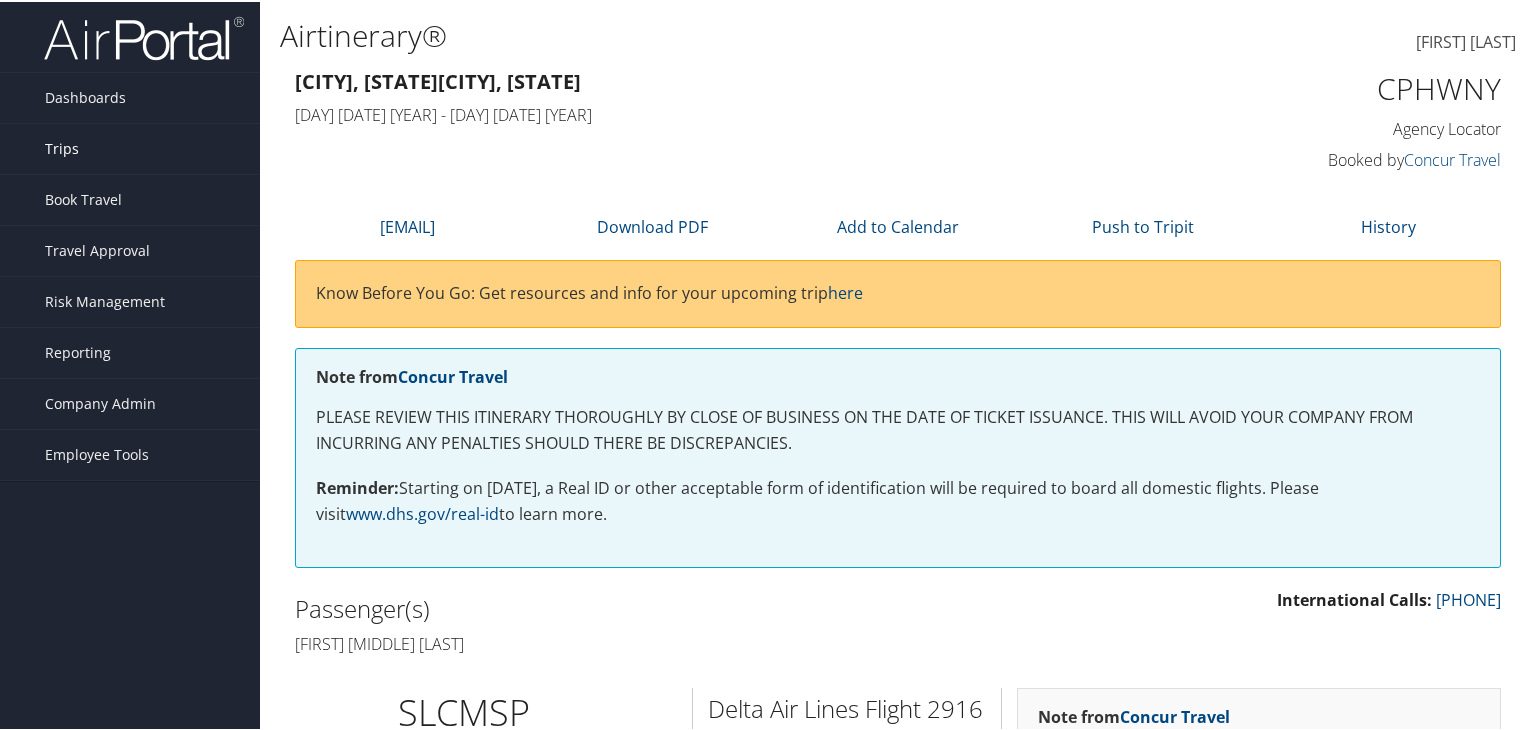 click on "Trips" at bounding box center [62, 147] 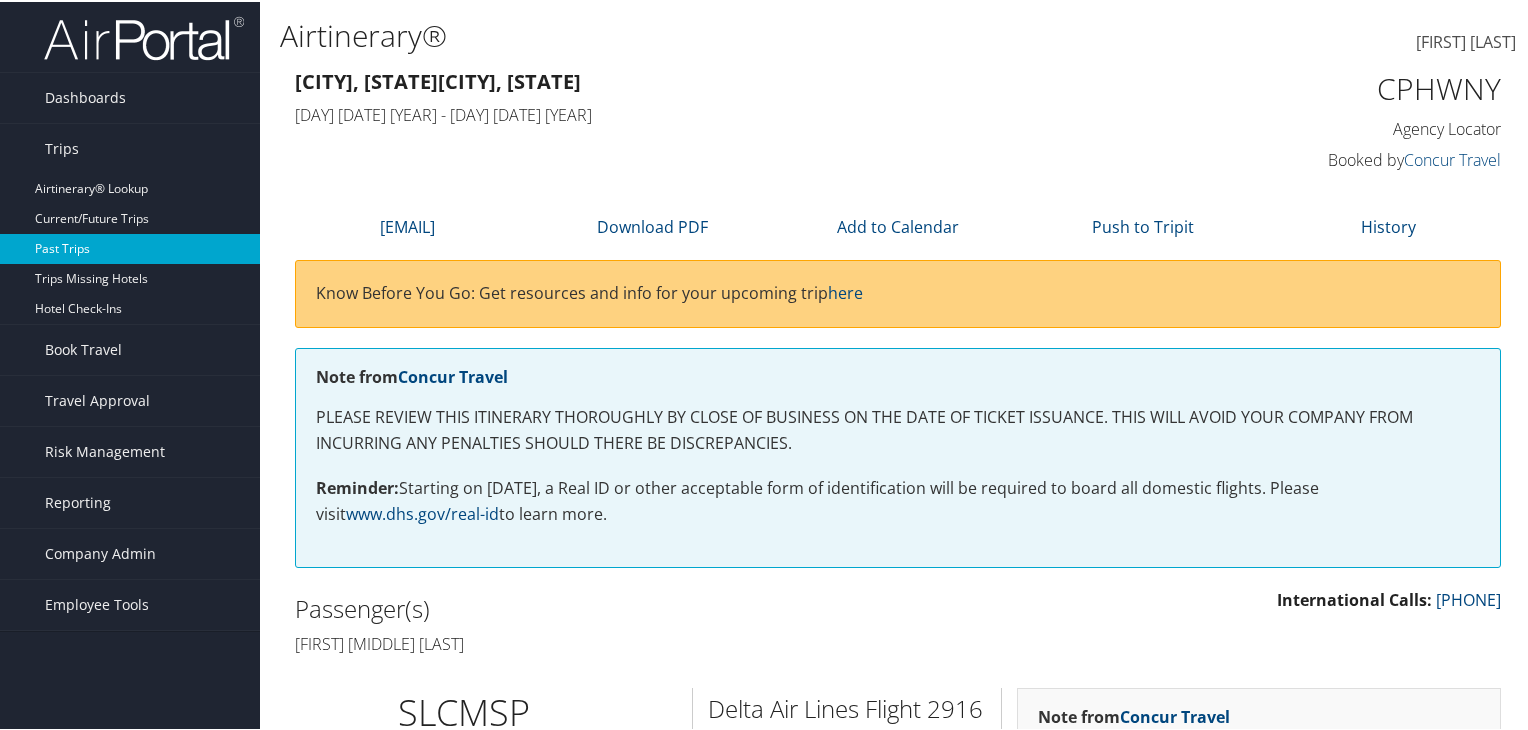 click on "Past Trips" at bounding box center (130, 247) 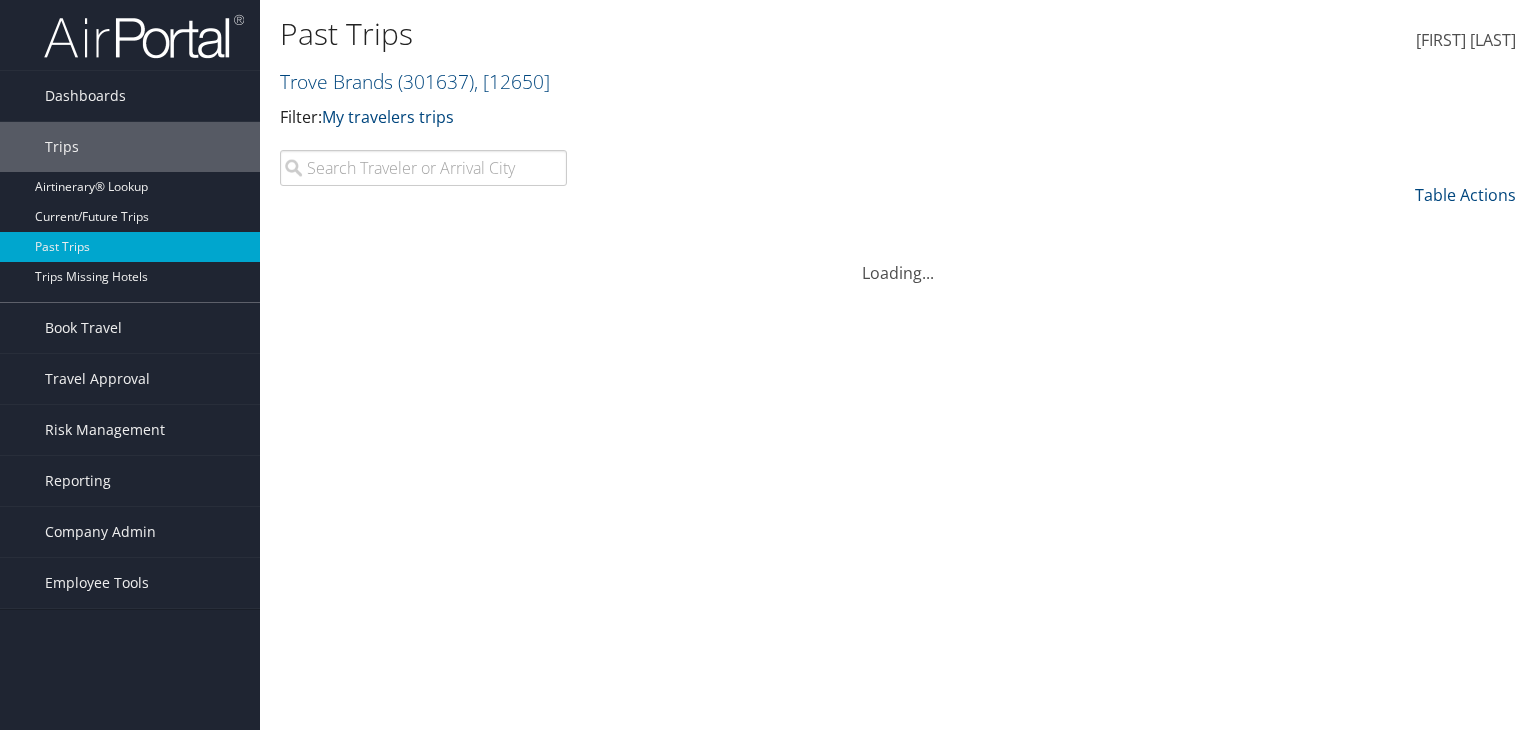 scroll, scrollTop: 0, scrollLeft: 0, axis: both 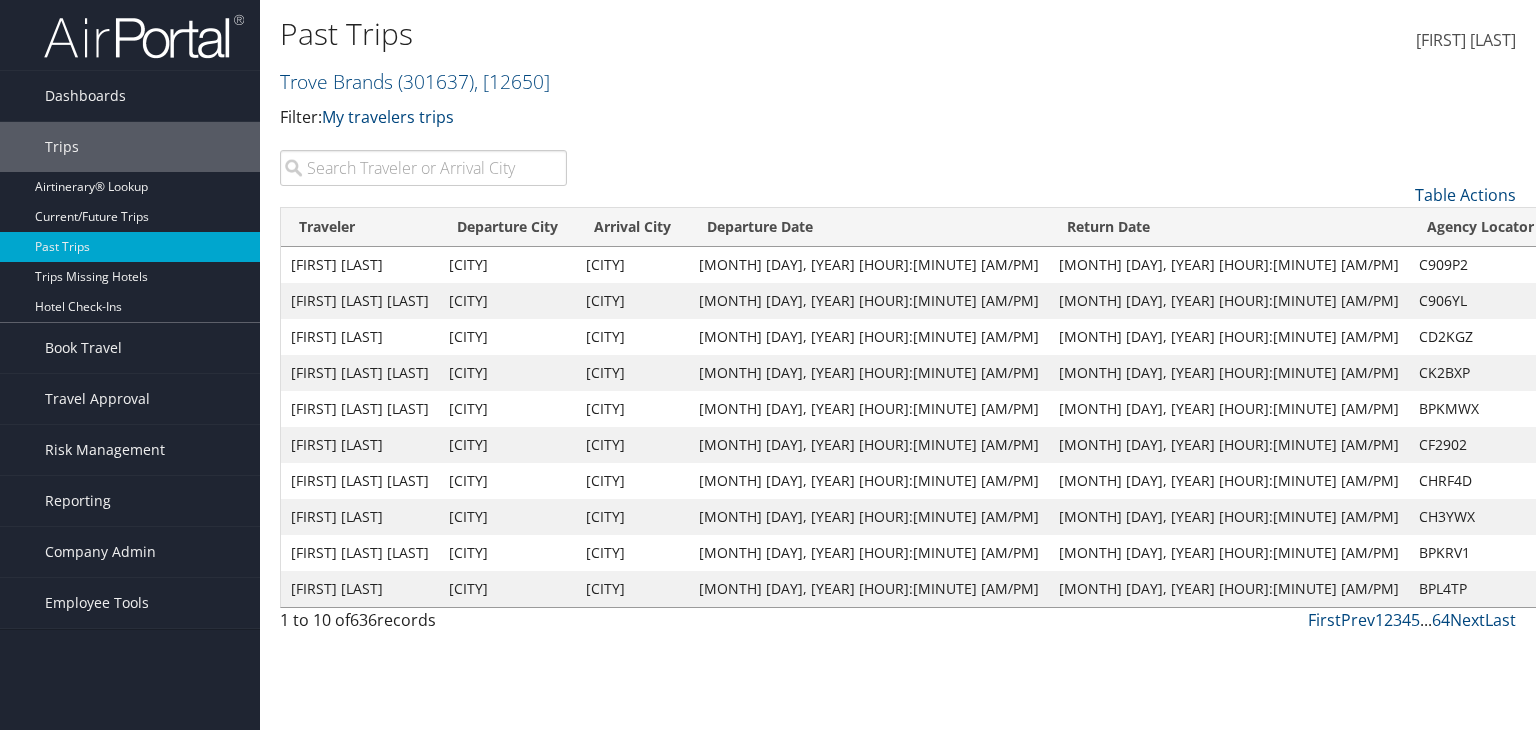 click on "View" at bounding box center (1577, 444) 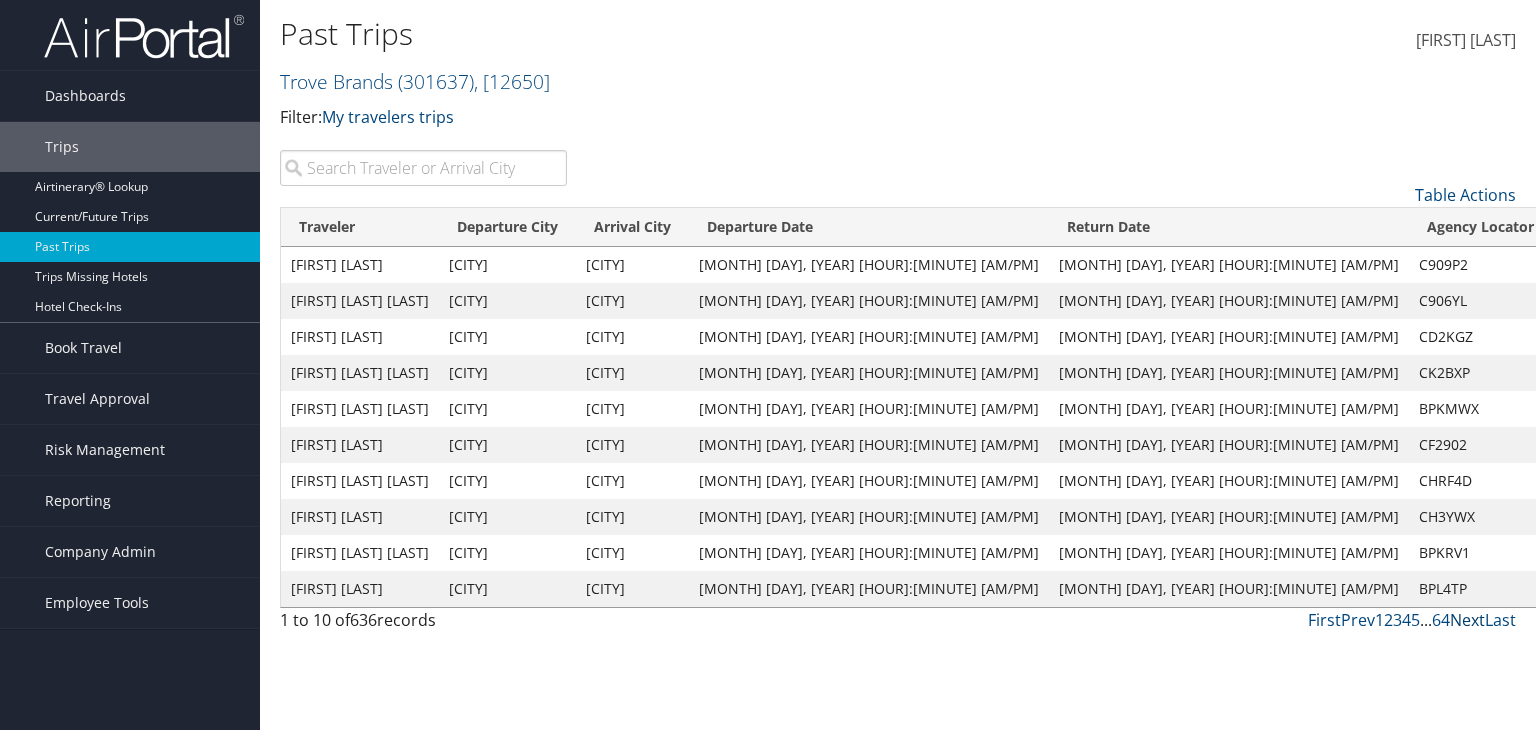 click on "Next" at bounding box center [1467, 620] 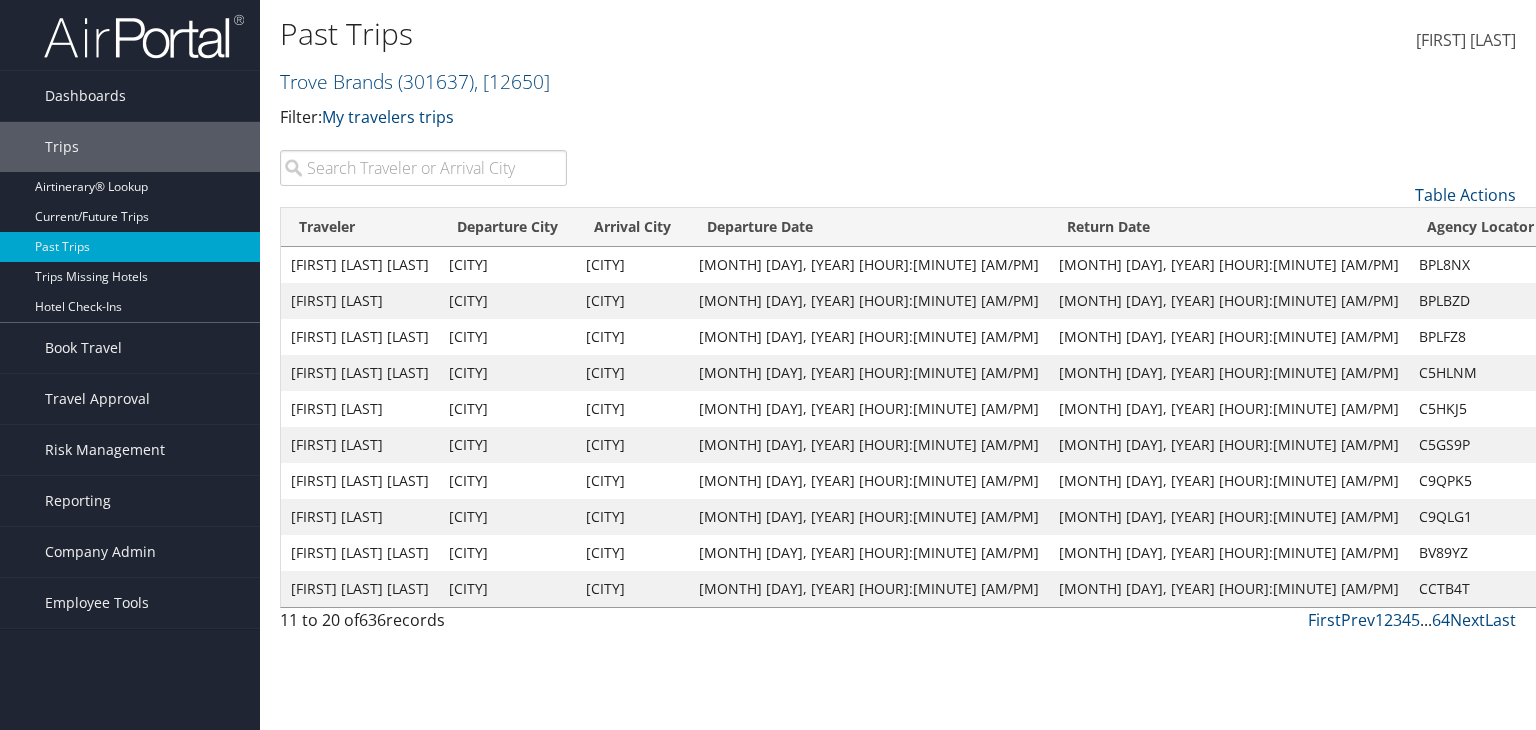 click on "View" at bounding box center (1577, 372) 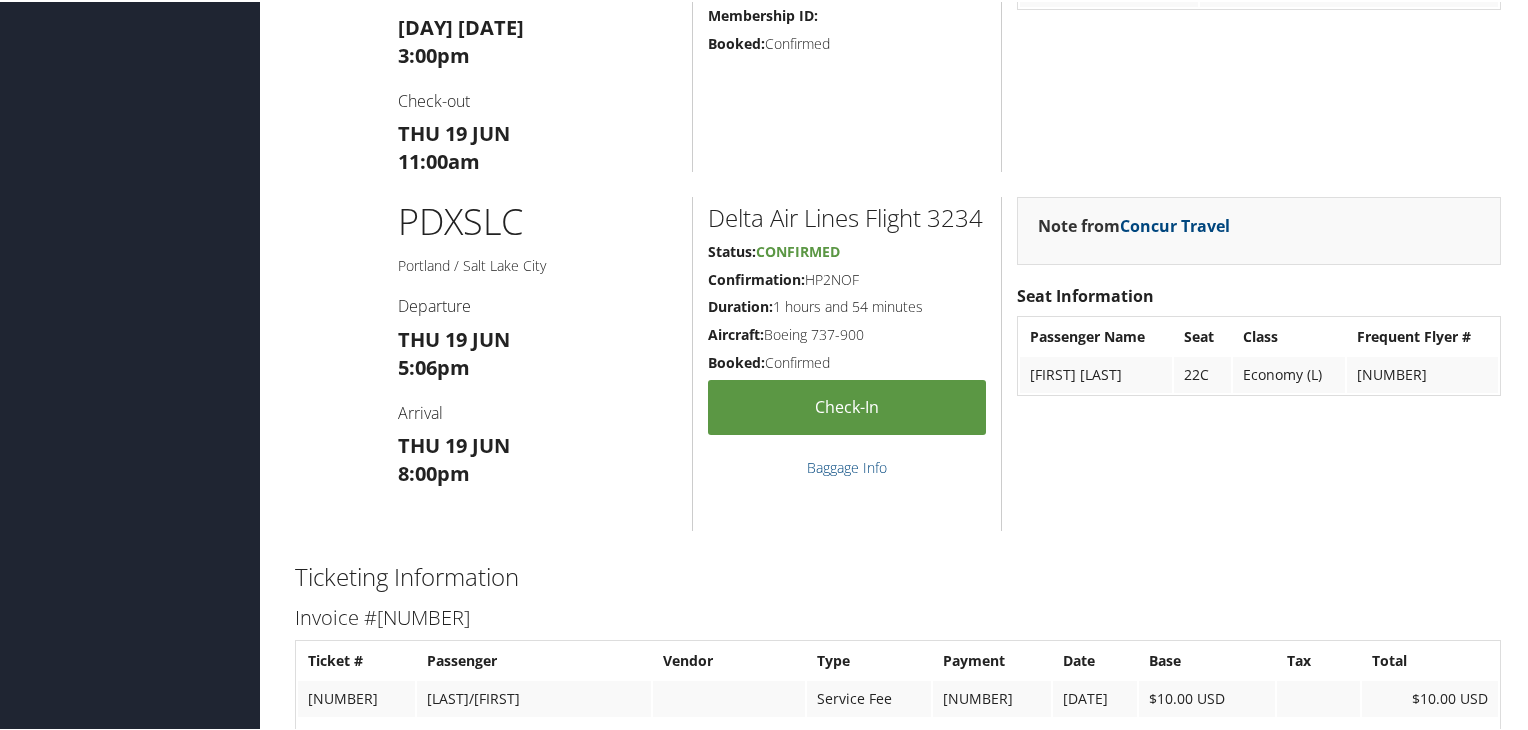 scroll, scrollTop: 1891, scrollLeft: 0, axis: vertical 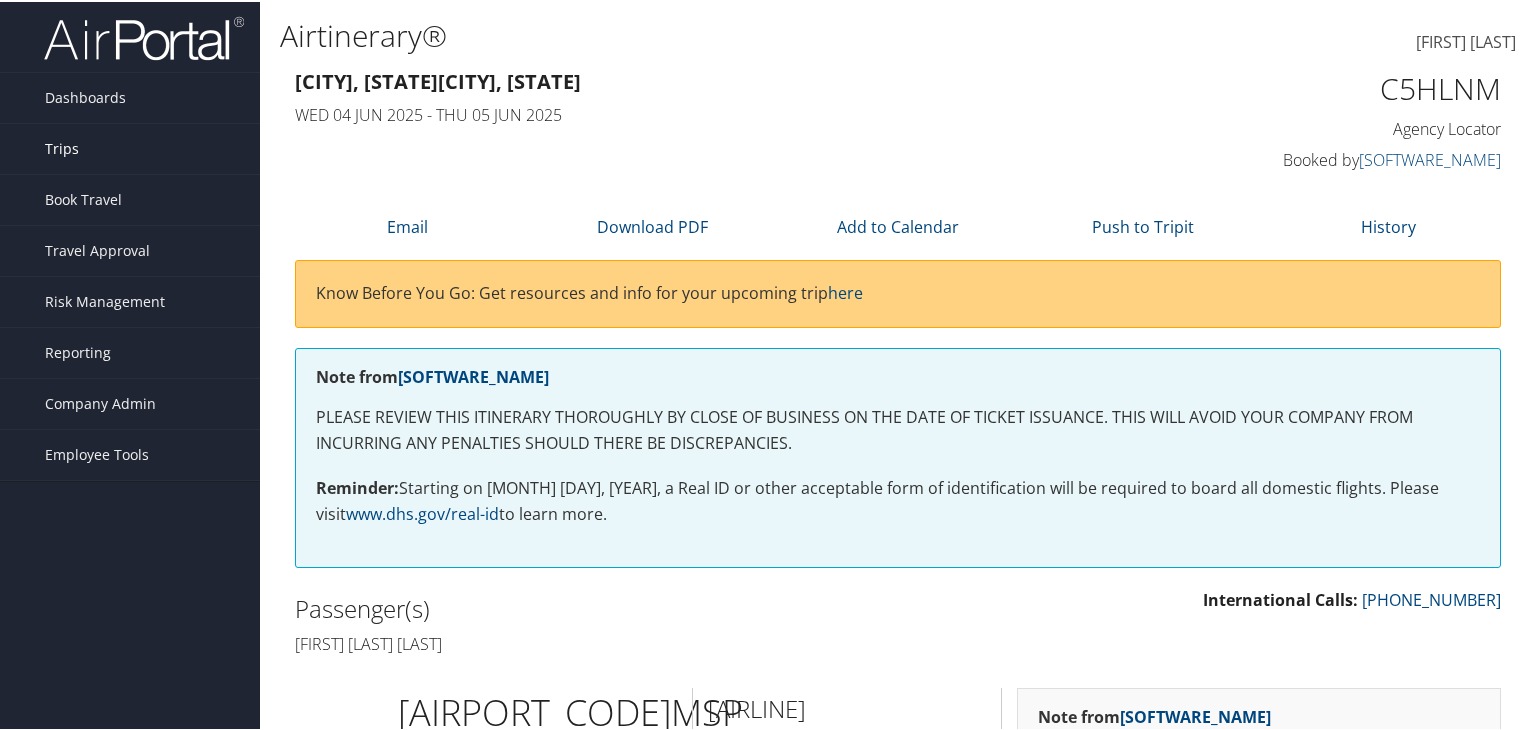 click on "Trips" at bounding box center [130, 147] 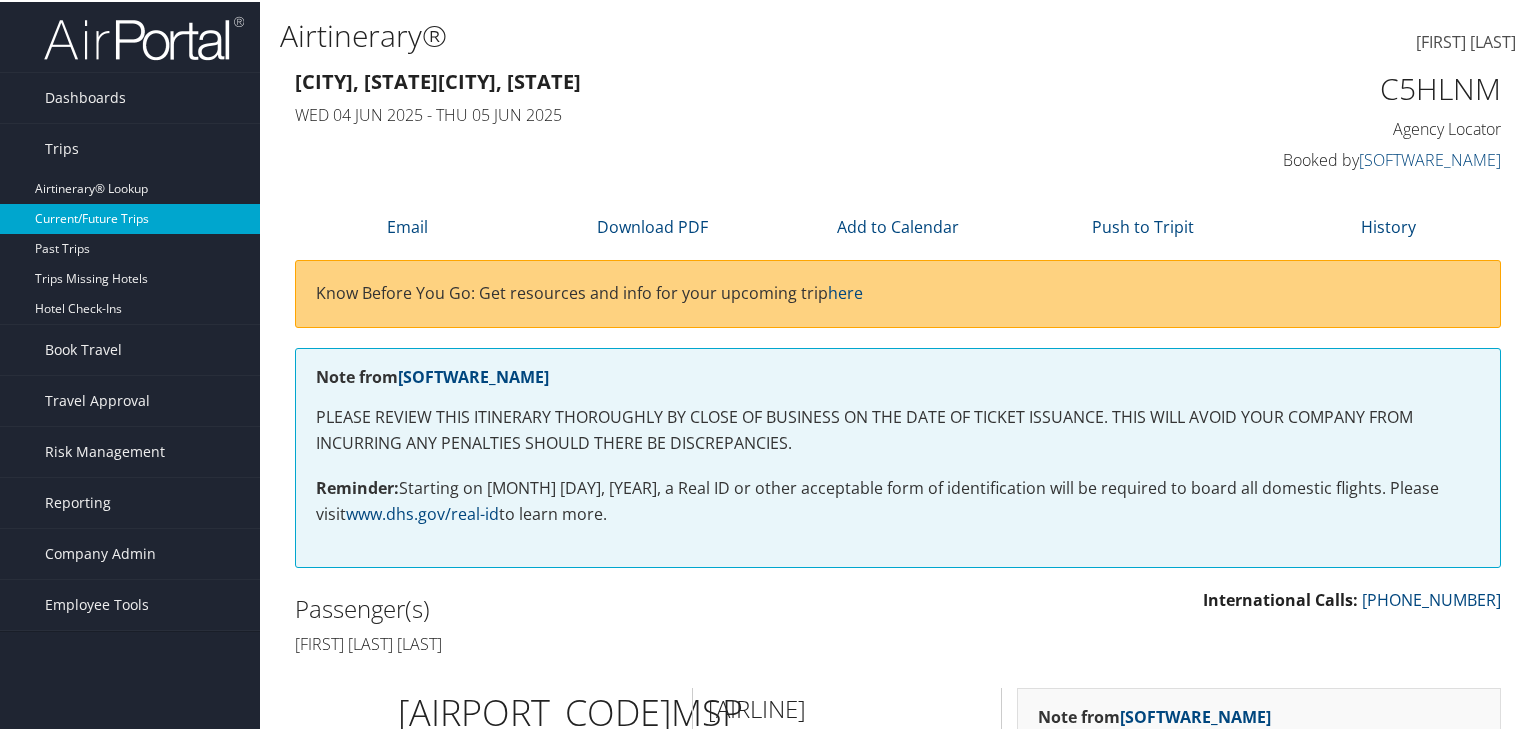click on "Current/Future Trips" at bounding box center [130, 217] 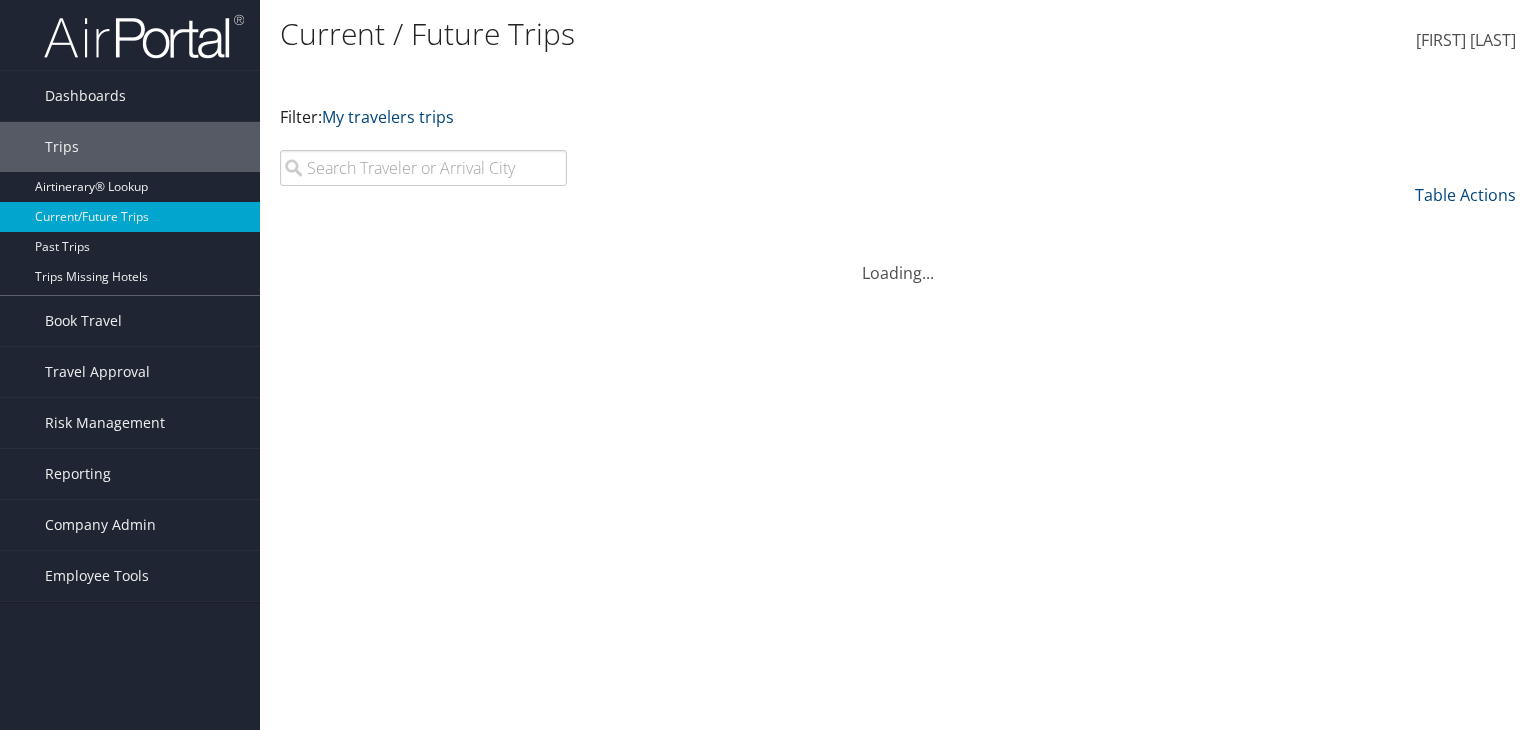 scroll, scrollTop: 0, scrollLeft: 0, axis: both 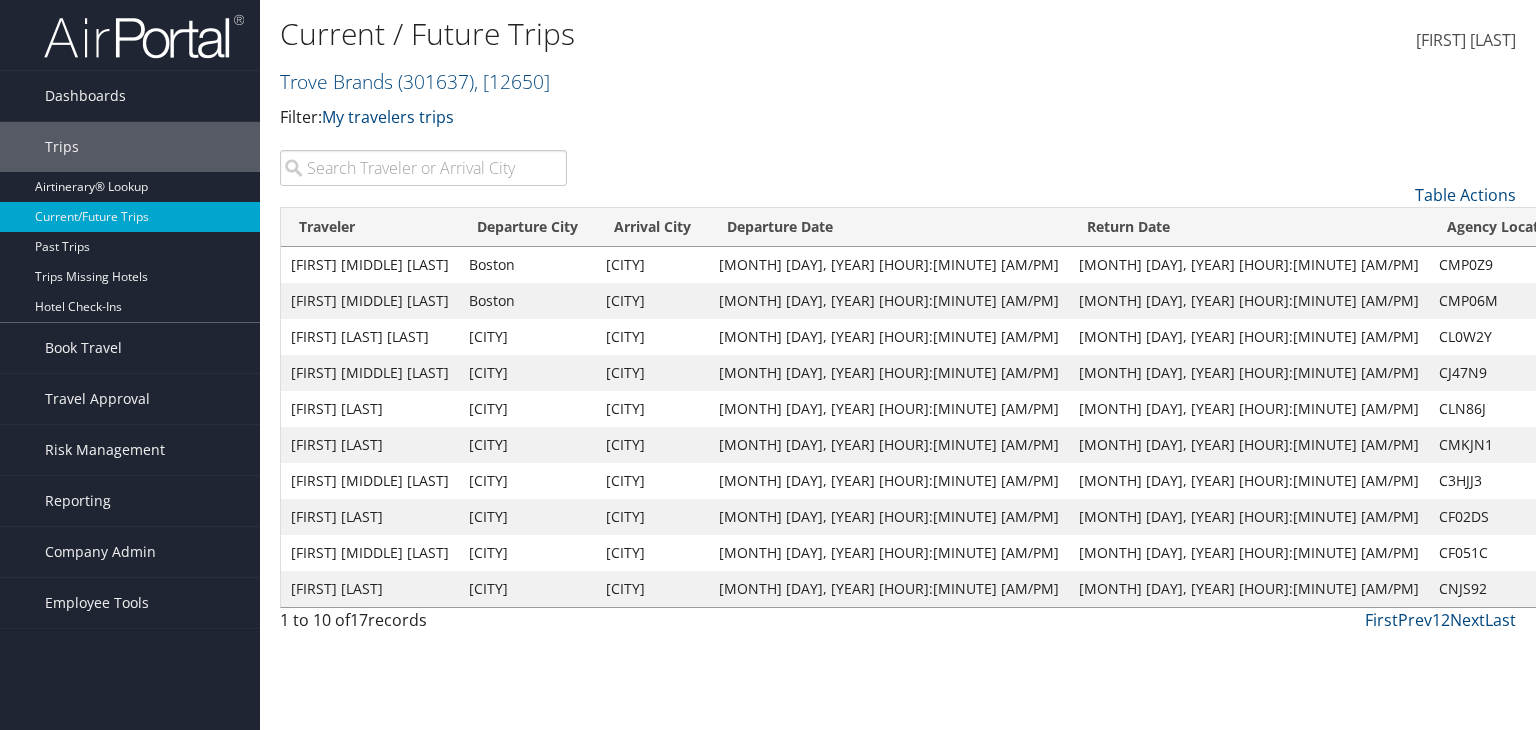 click on "View" at bounding box center [1597, 480] 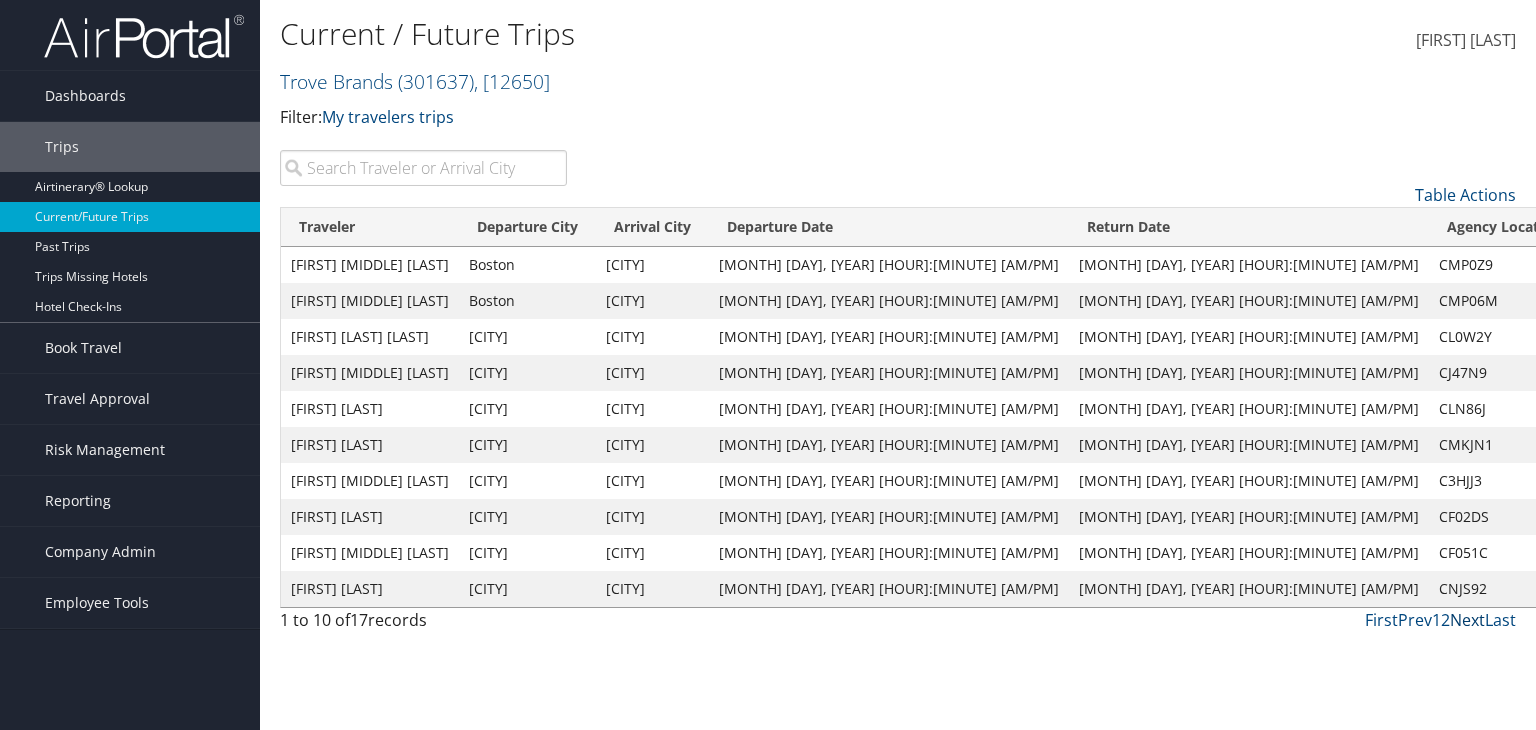 click on "Next" at bounding box center [1467, 620] 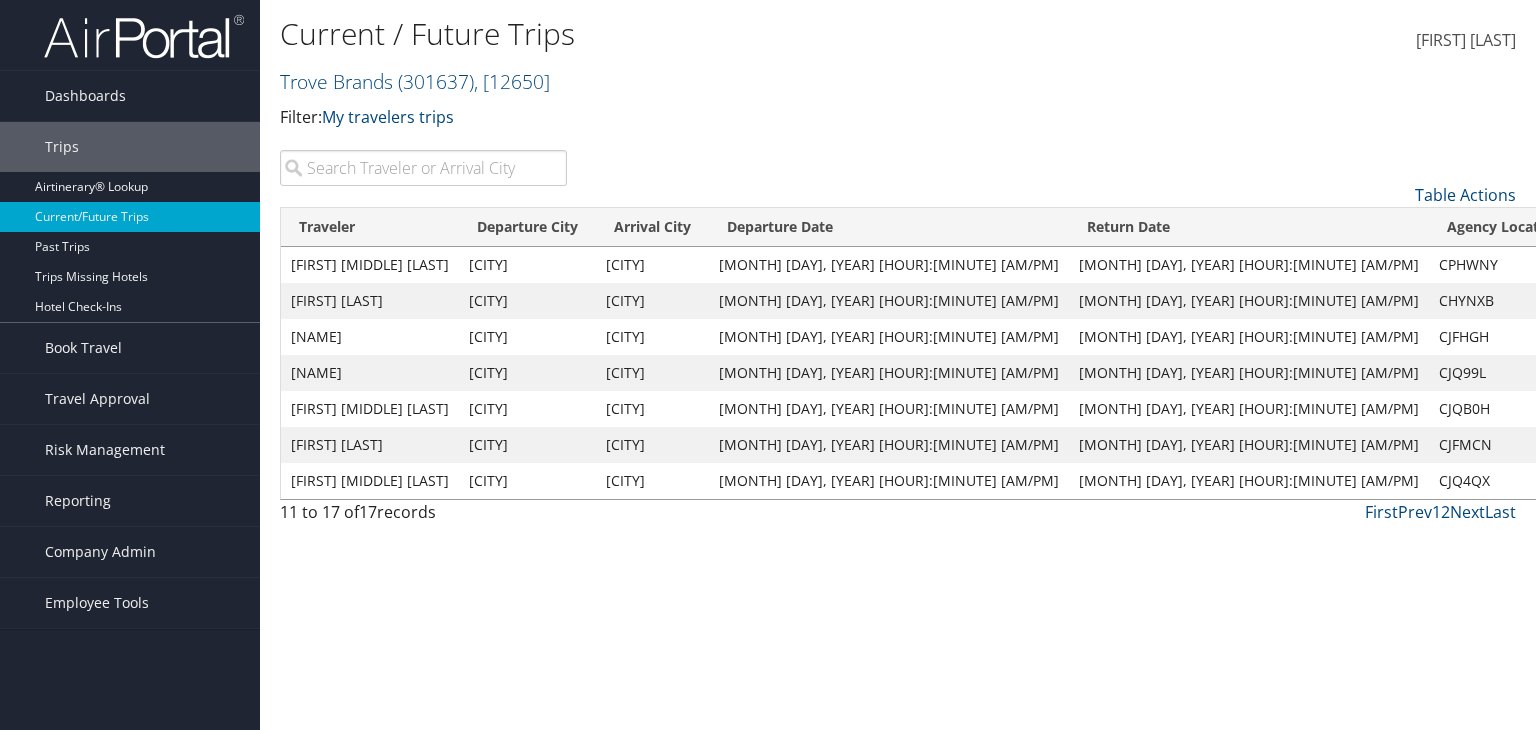 click on "View" at bounding box center (1597, 300) 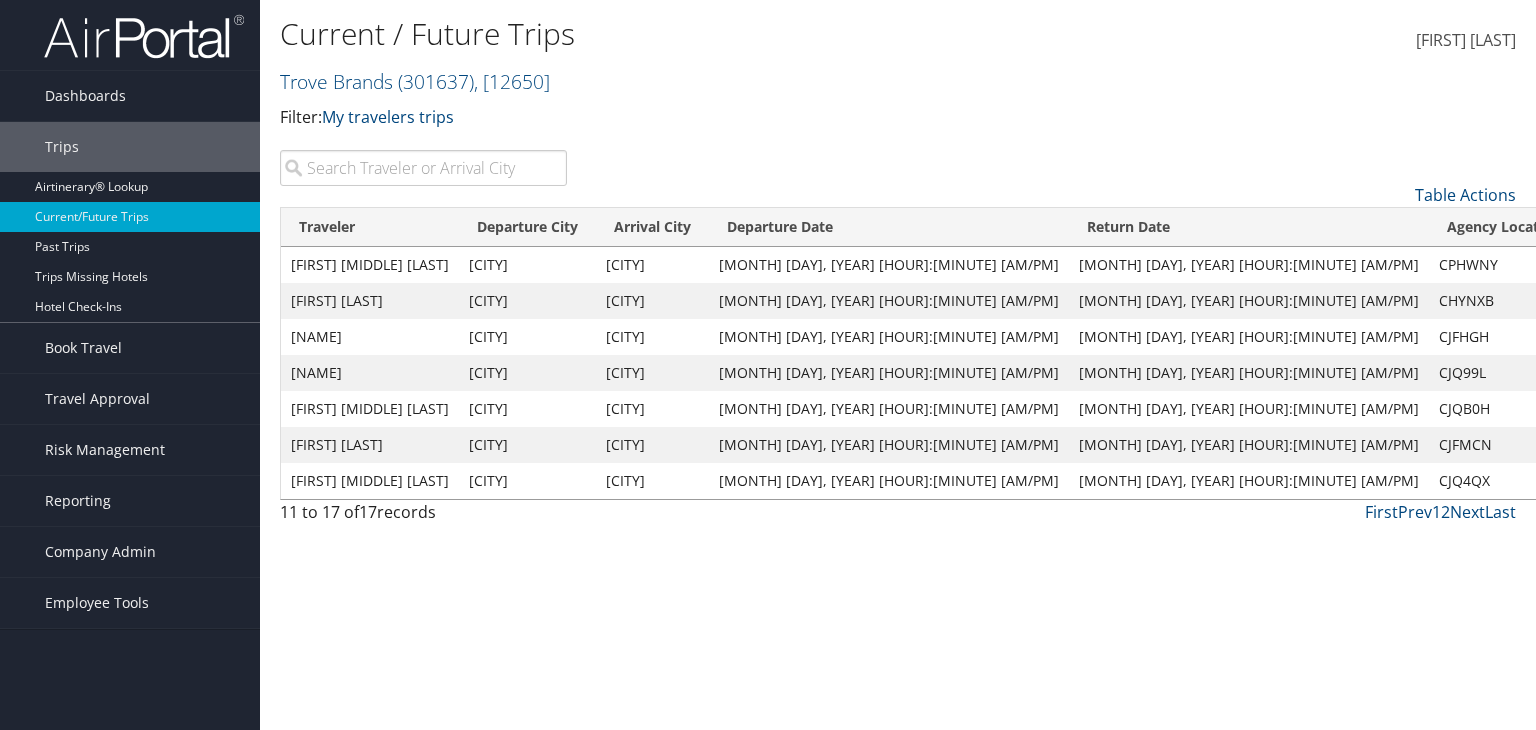 click on "View" at bounding box center (1597, 372) 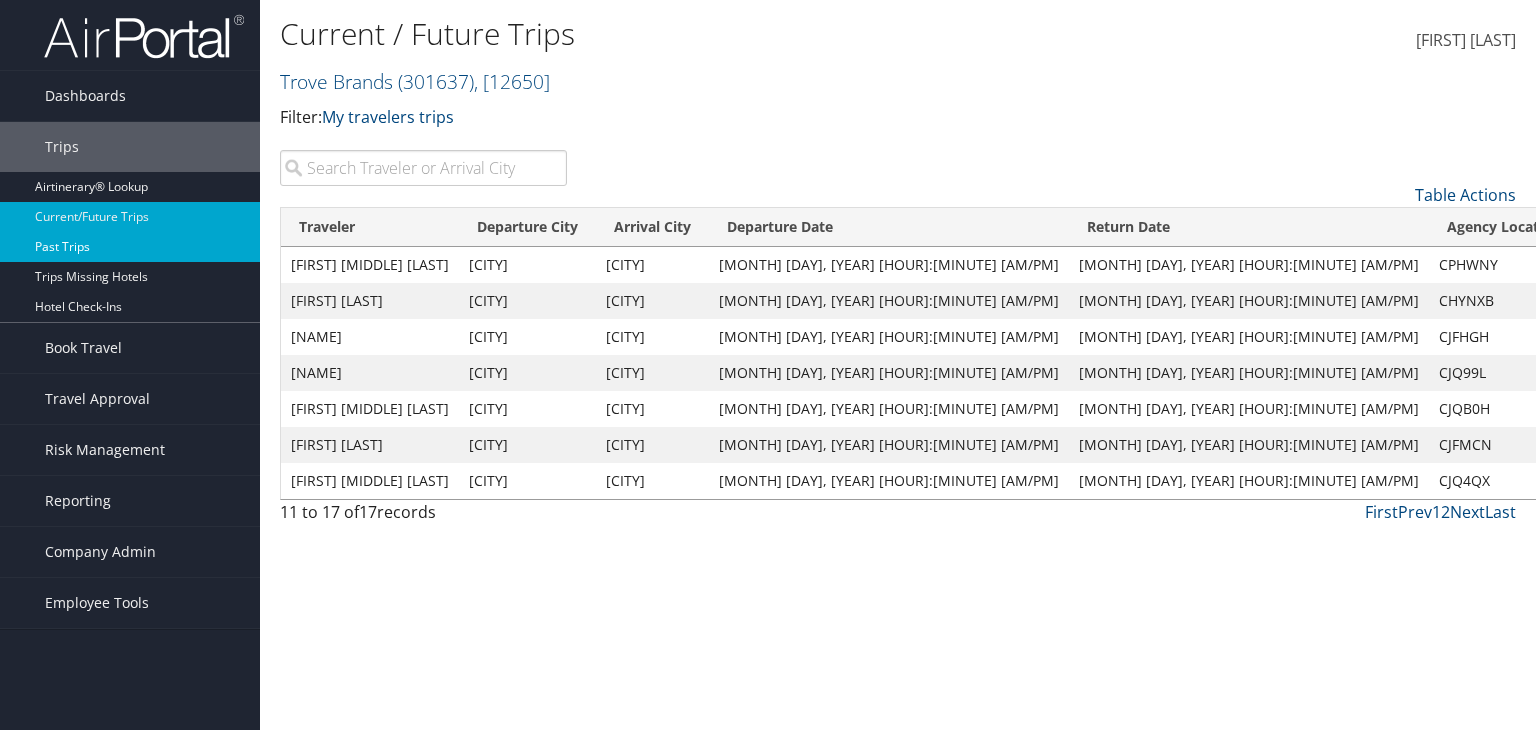 click on "Past Trips" at bounding box center [130, 247] 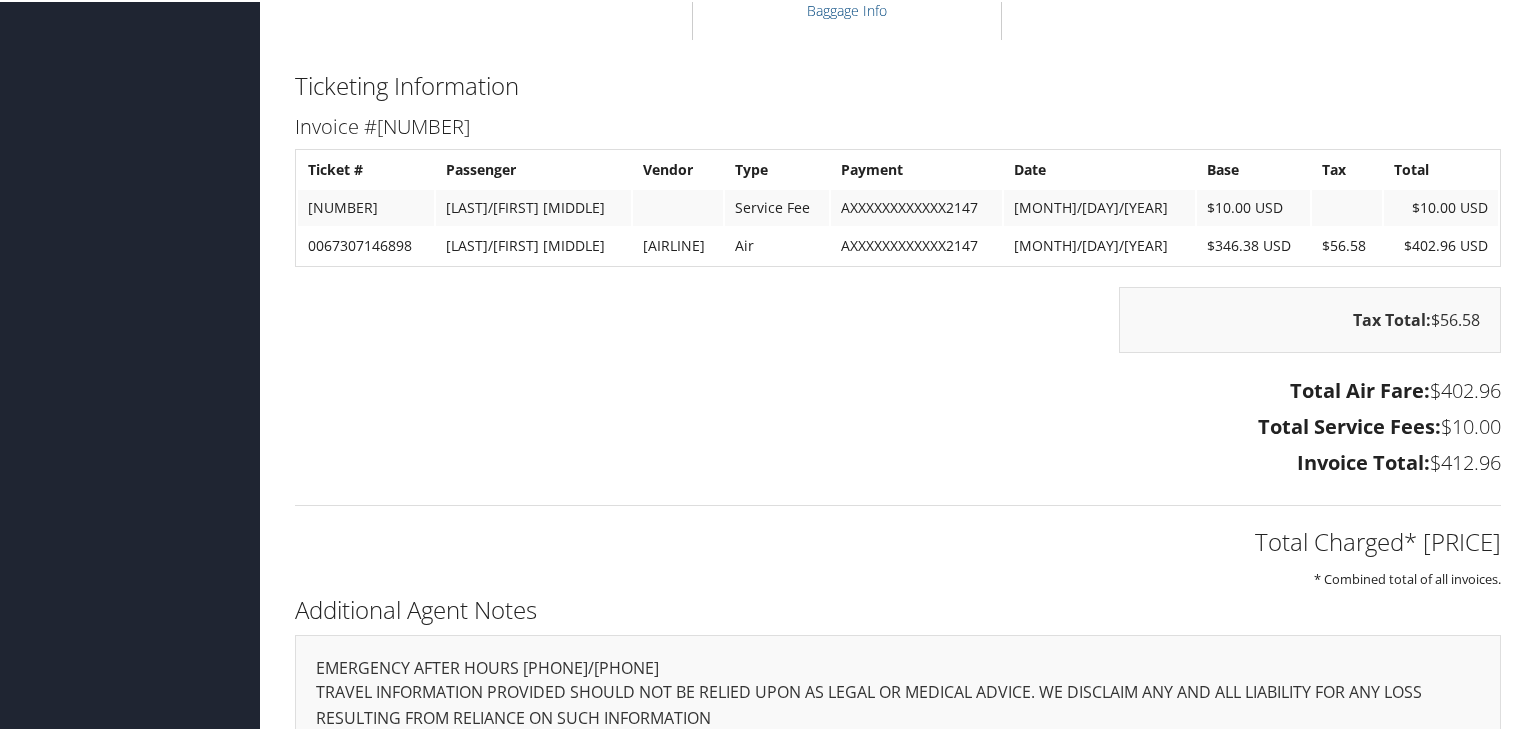 scroll, scrollTop: 2136, scrollLeft: 0, axis: vertical 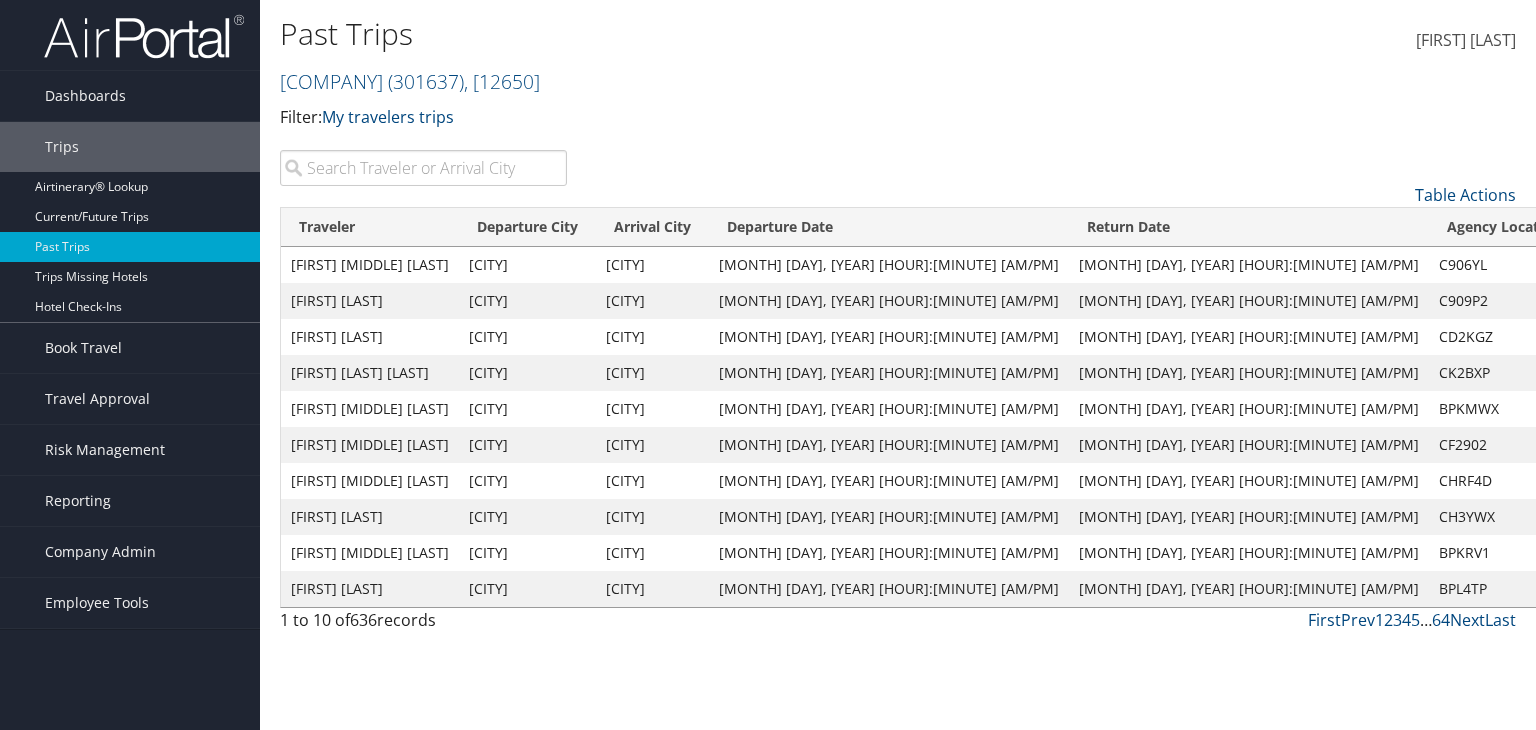 click on "View" at bounding box center (1597, 264) 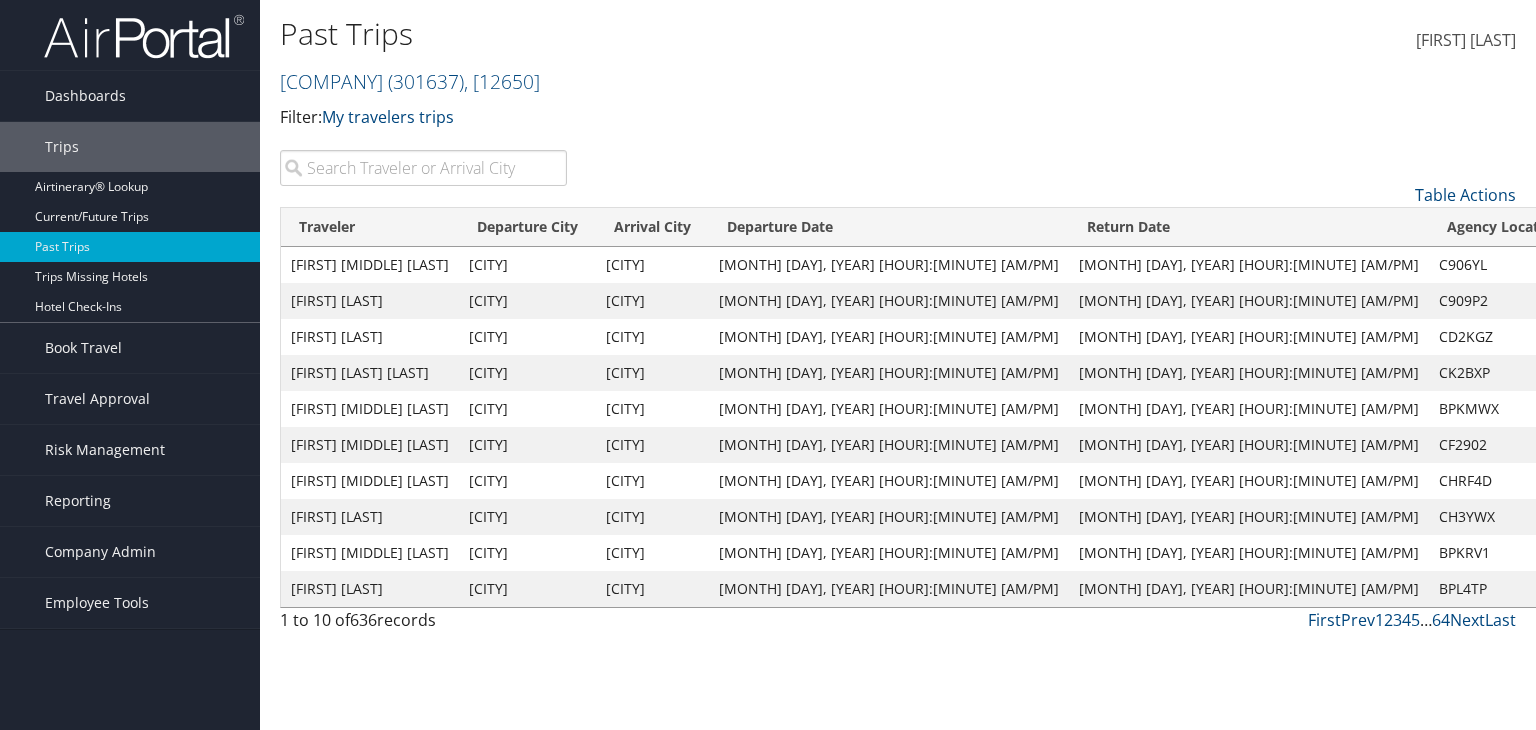 click on "View" at bounding box center [1597, 408] 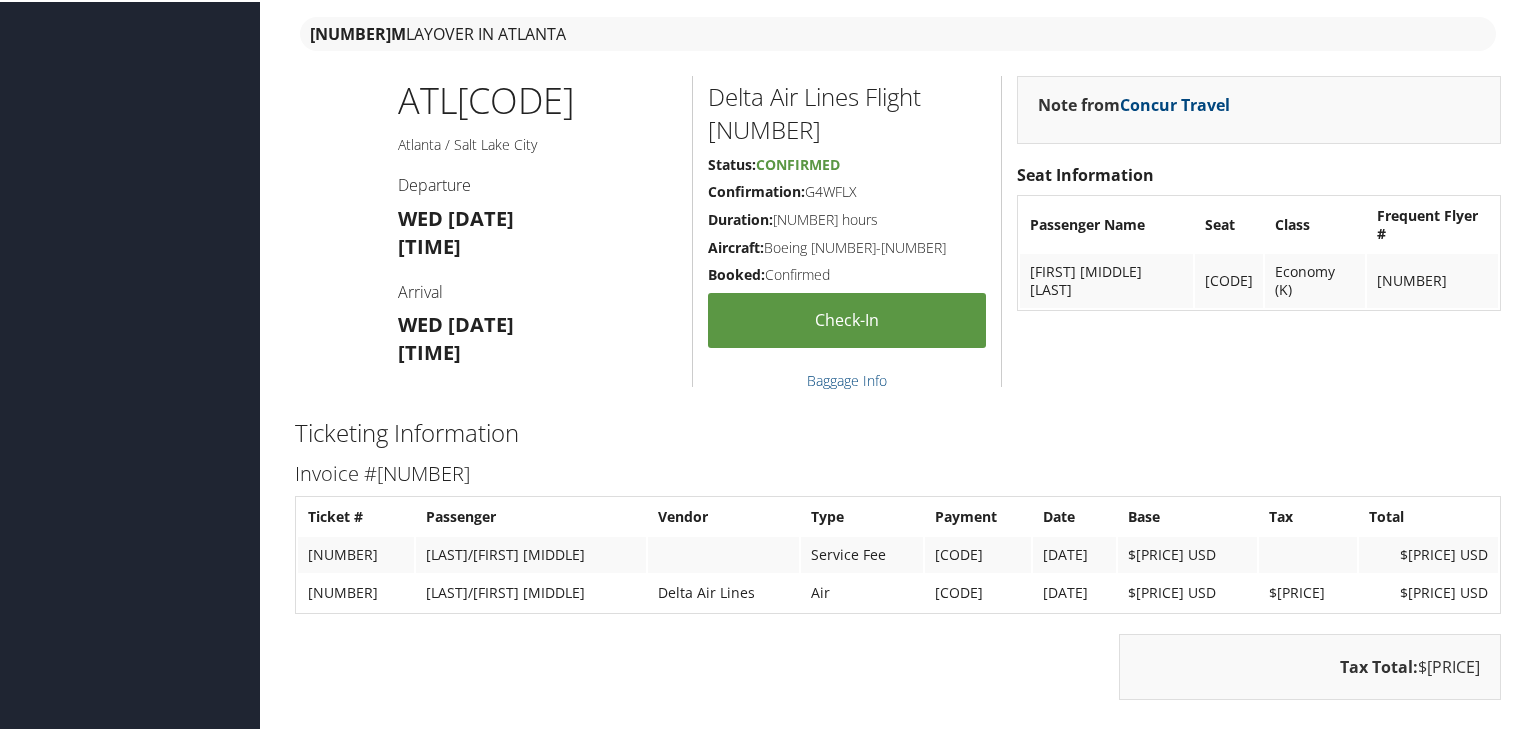 scroll, scrollTop: 2520, scrollLeft: 0, axis: vertical 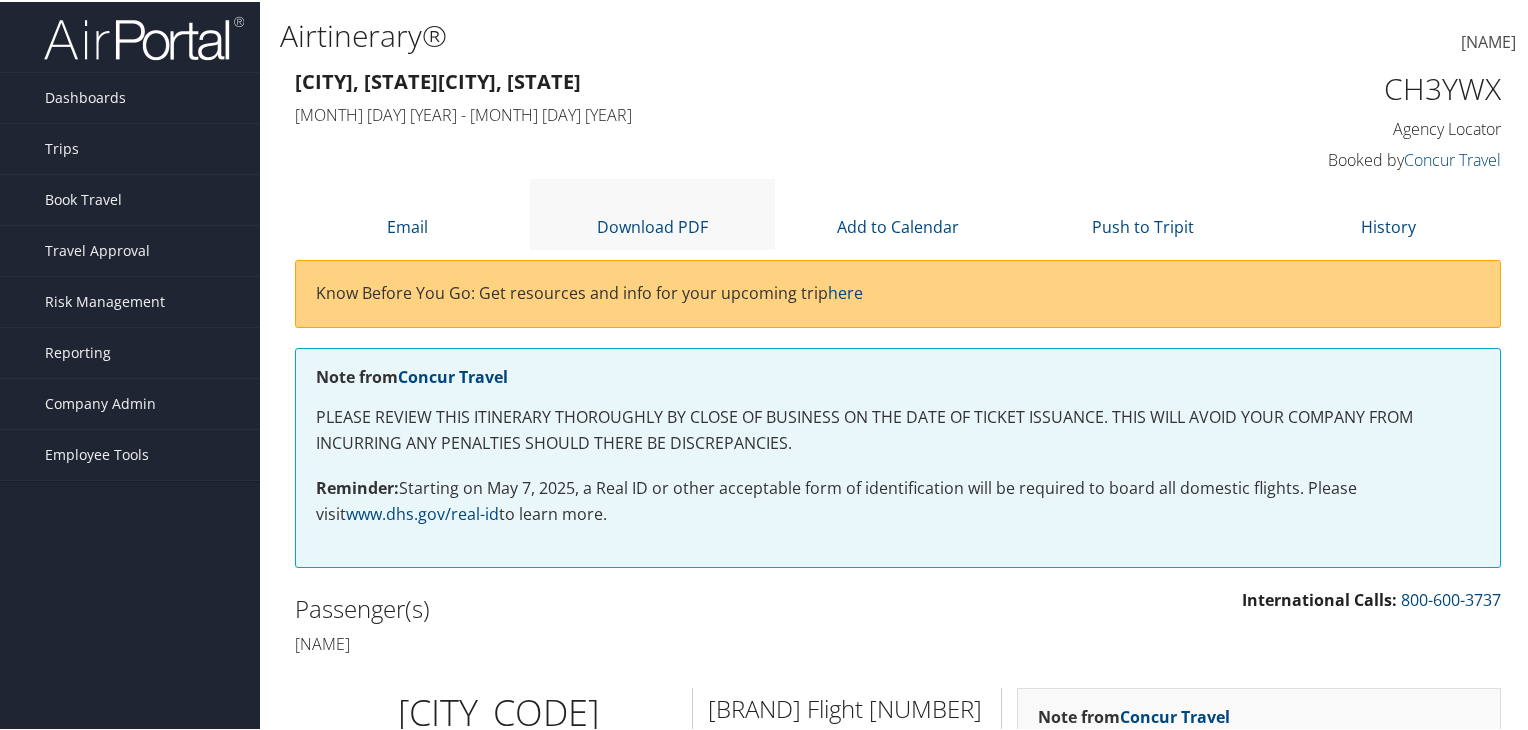 click on "Download PDF" at bounding box center (652, 212) 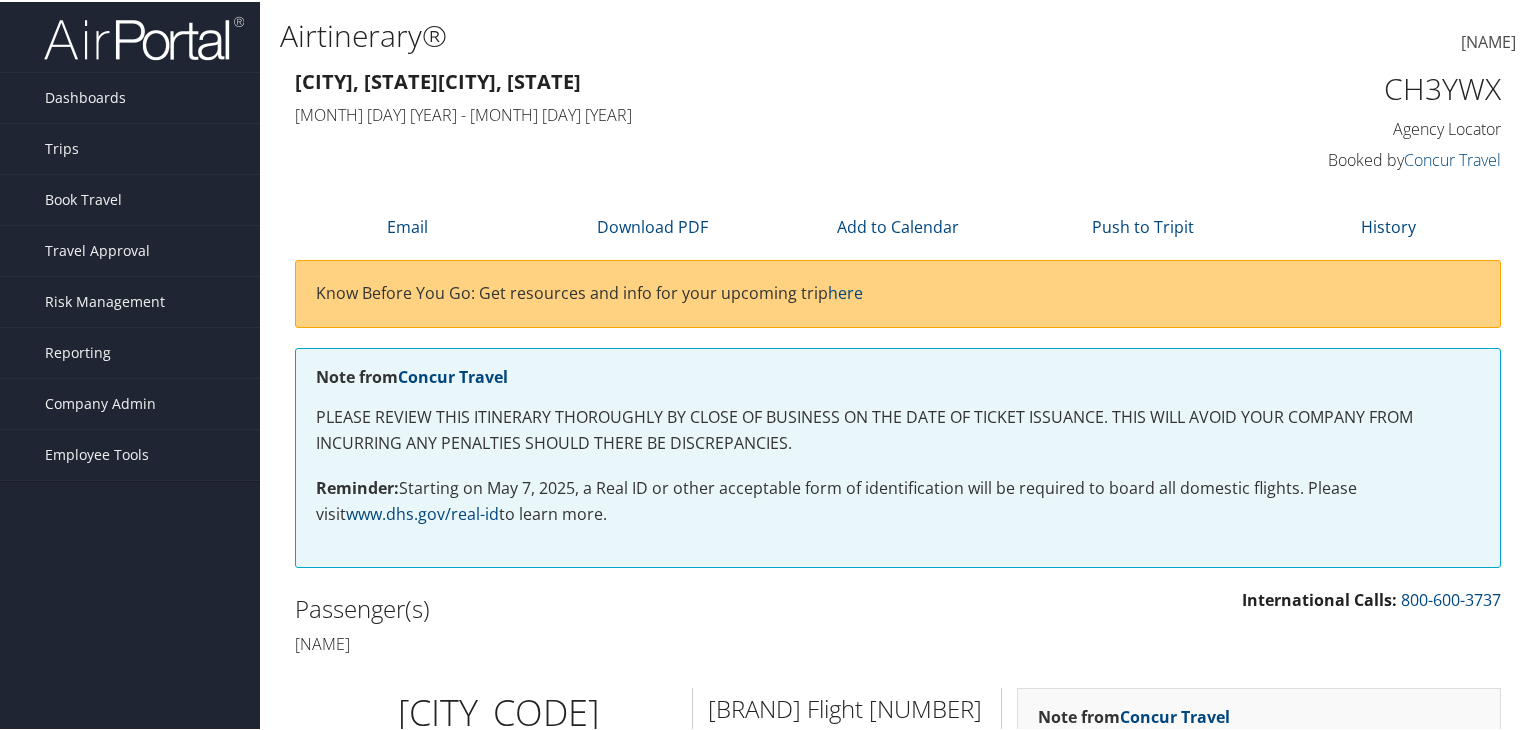 click on "Booked by  Concur Travel" at bounding box center [1361, 158] 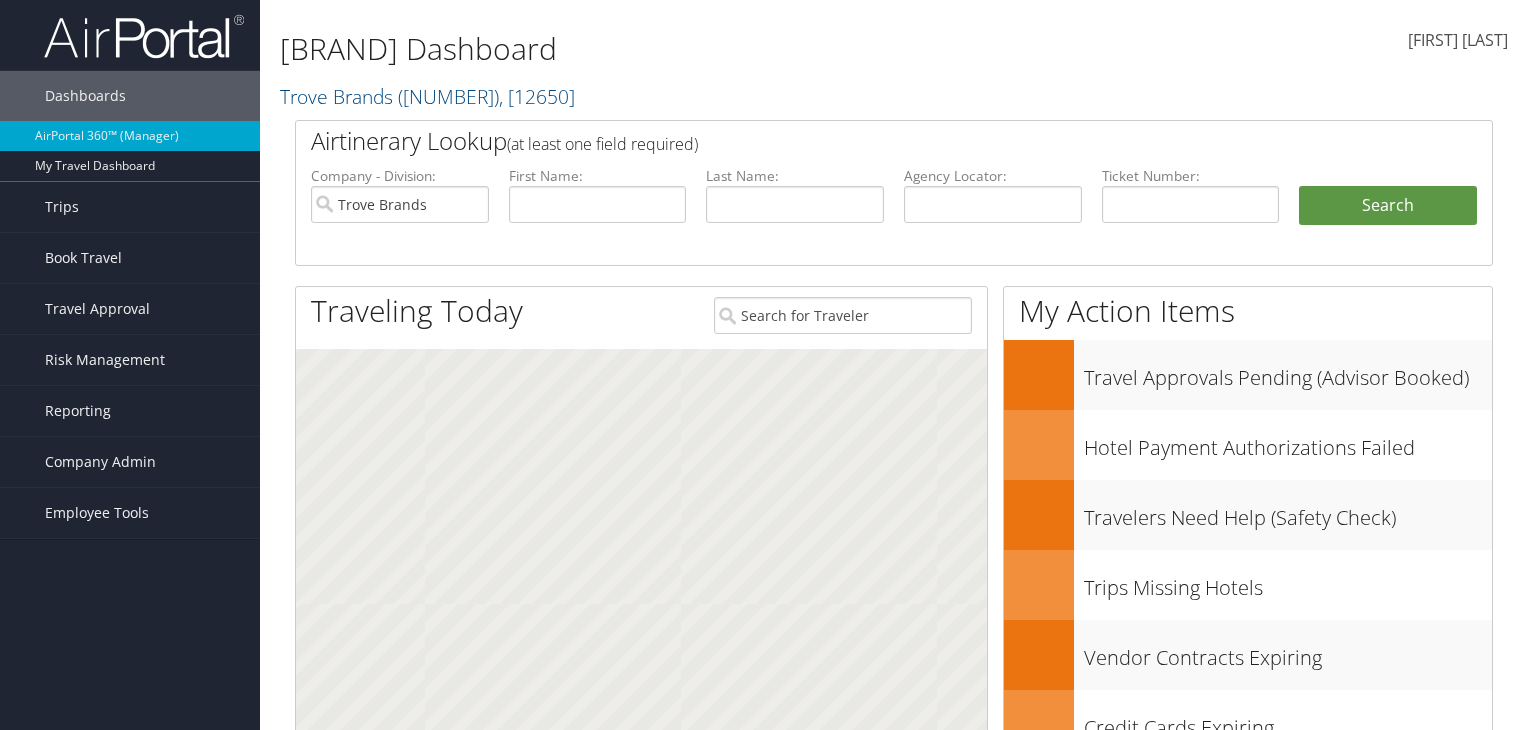 scroll, scrollTop: 0, scrollLeft: 0, axis: both 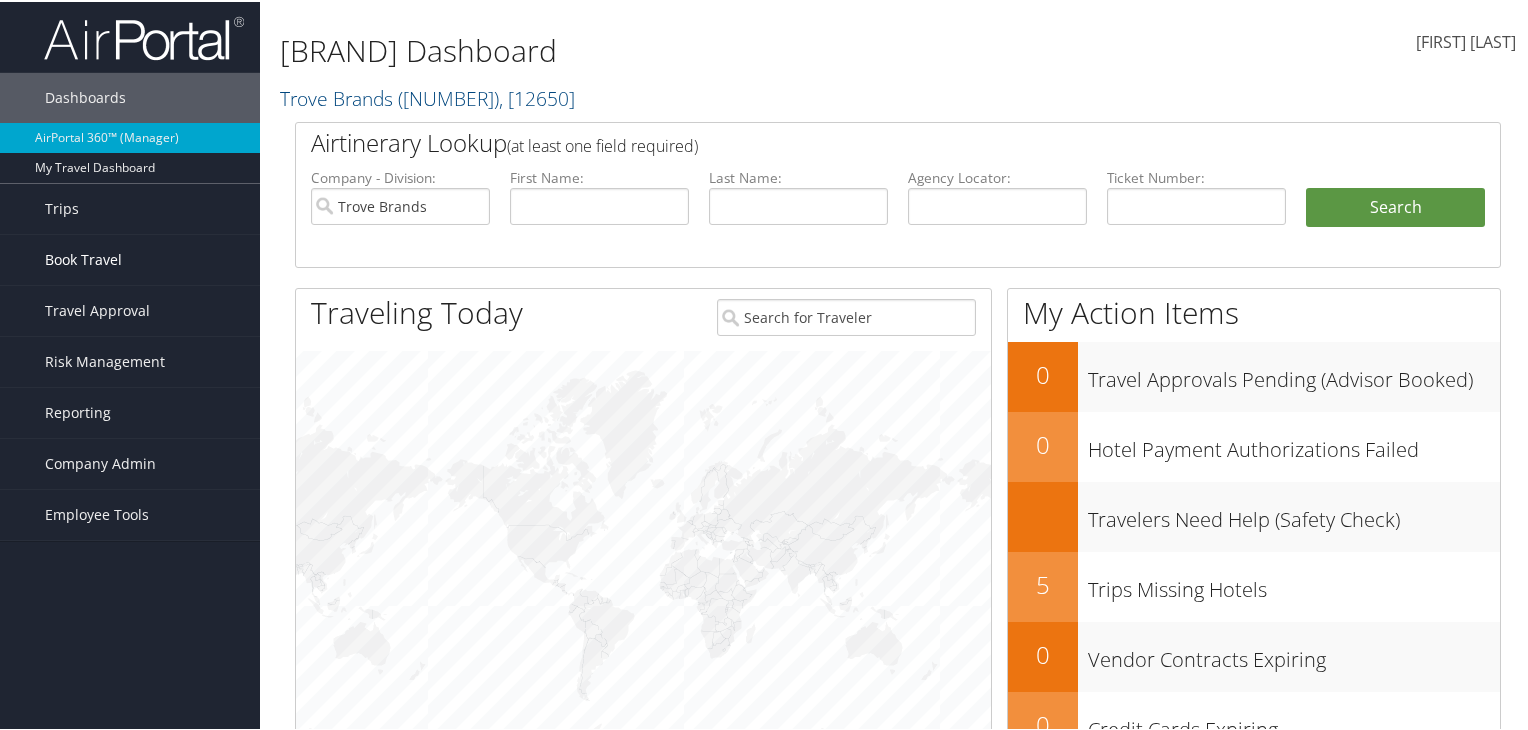 click on "Book Travel" at bounding box center (83, 258) 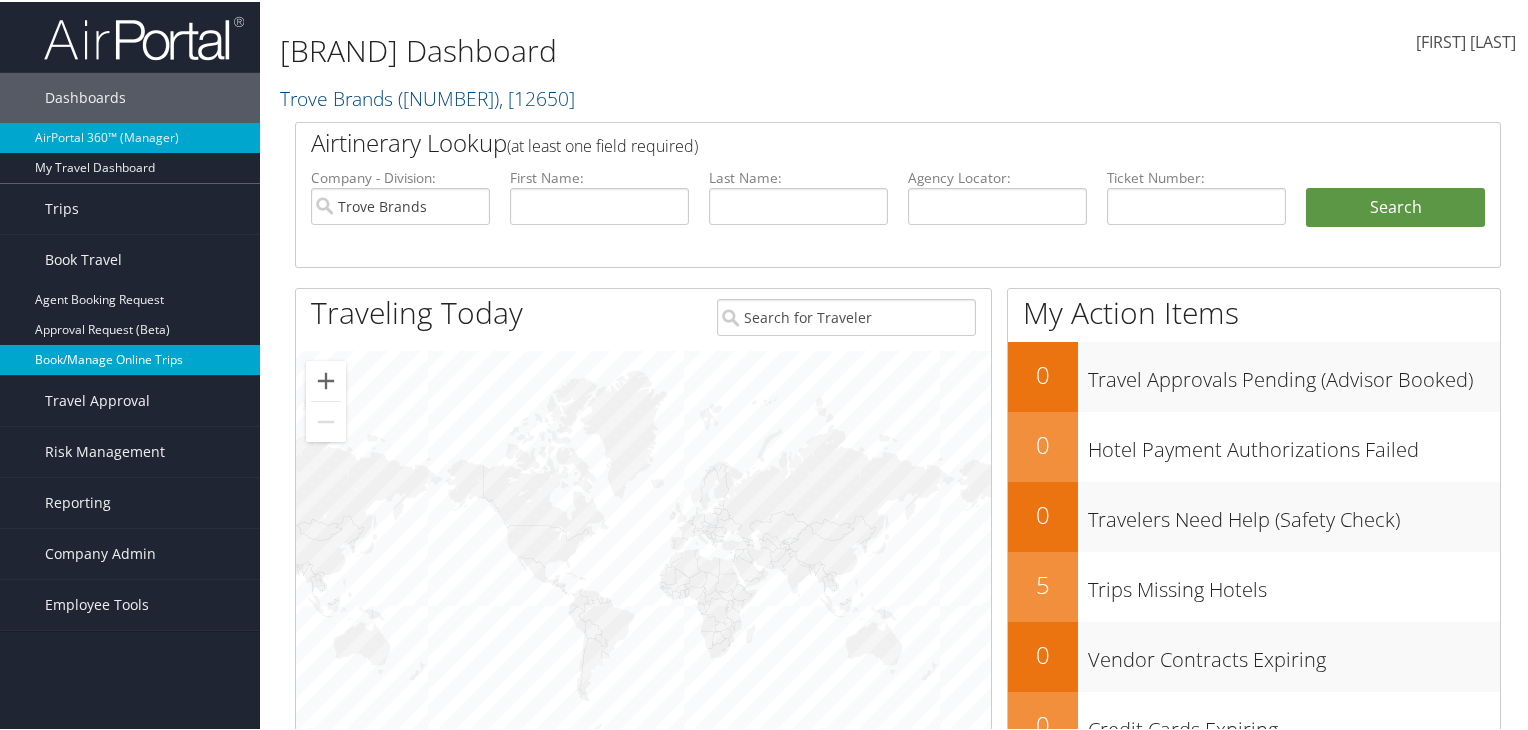 click on "Book/Manage Online Trips" at bounding box center [130, 358] 